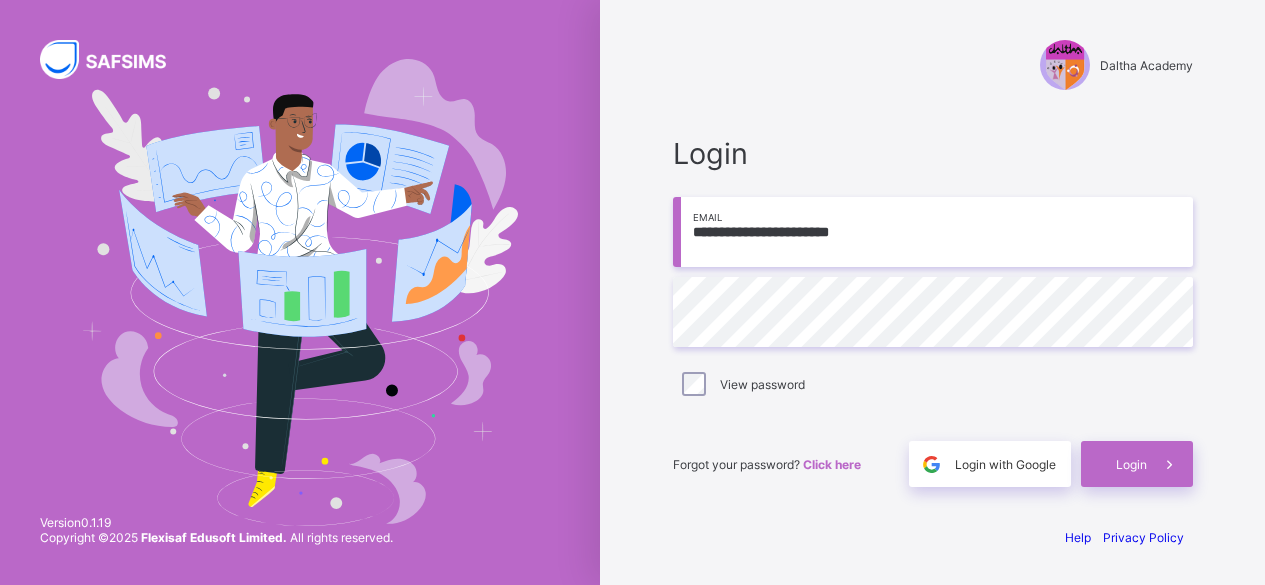 click on "**********" at bounding box center [933, 311] 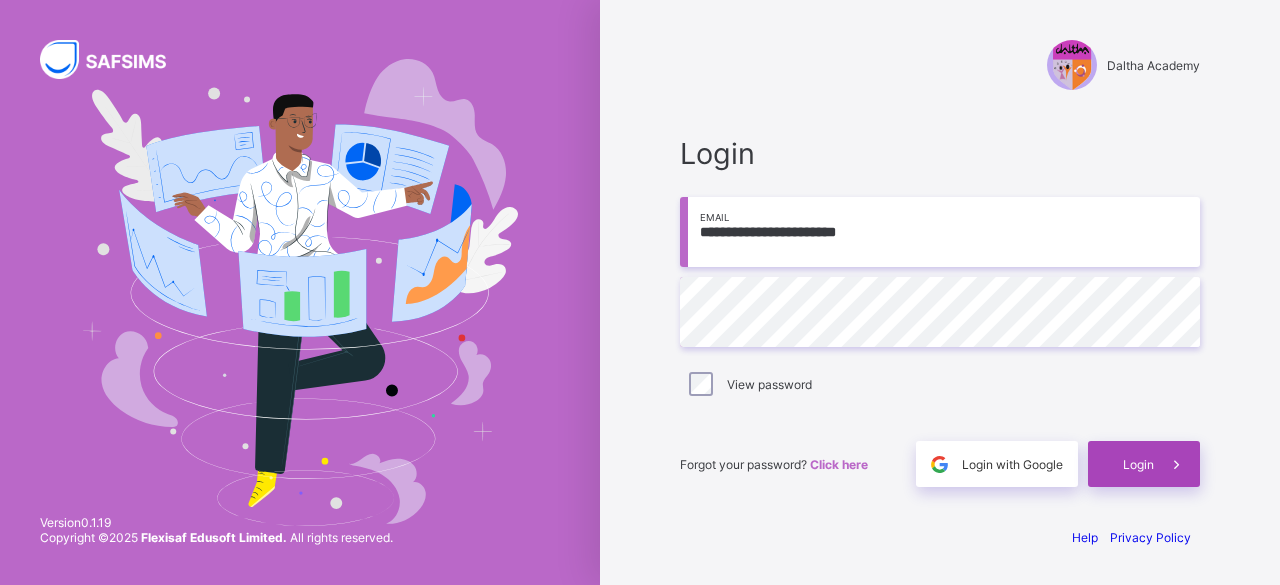 click on "Login" at bounding box center (1138, 464) 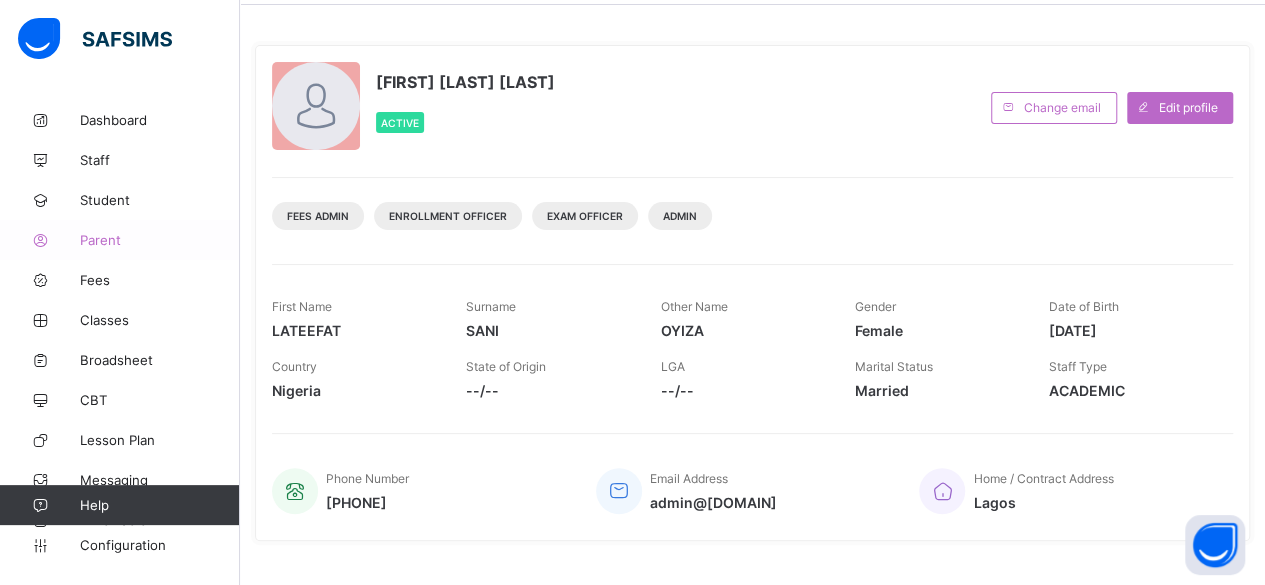scroll, scrollTop: 0, scrollLeft: 0, axis: both 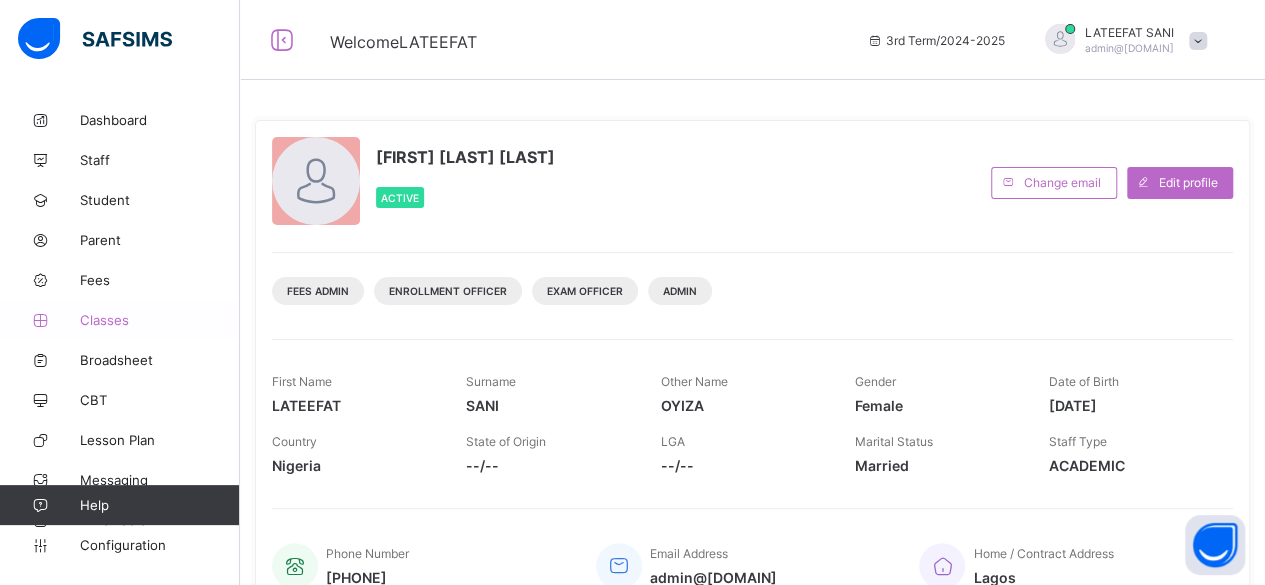 click on "Classes" at bounding box center [120, 320] 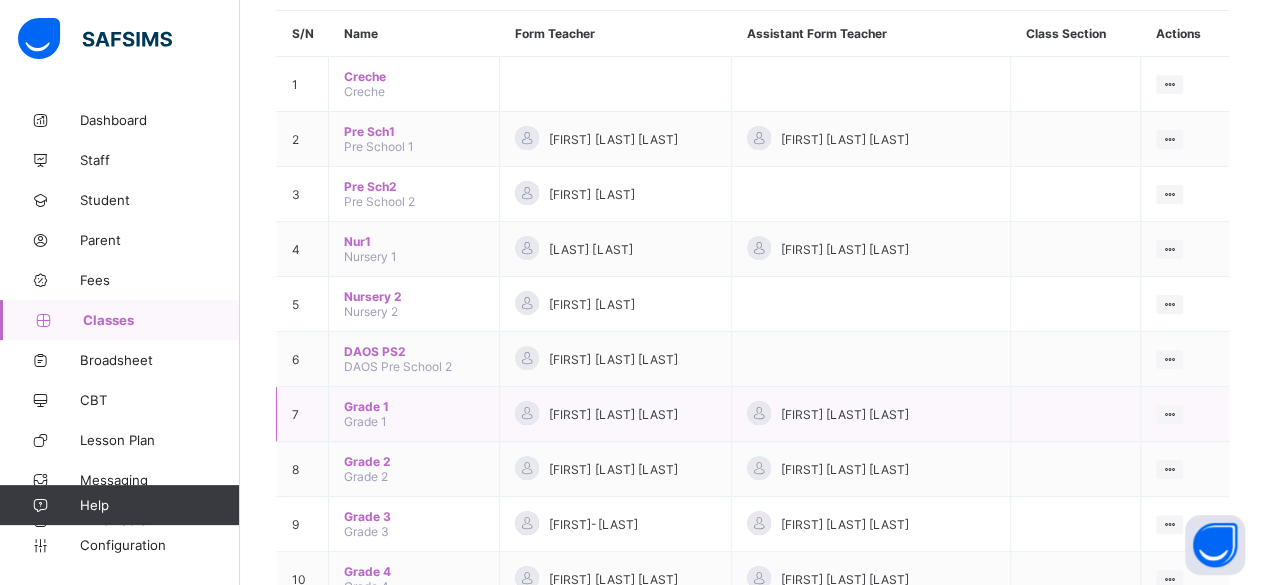 scroll, scrollTop: 249, scrollLeft: 0, axis: vertical 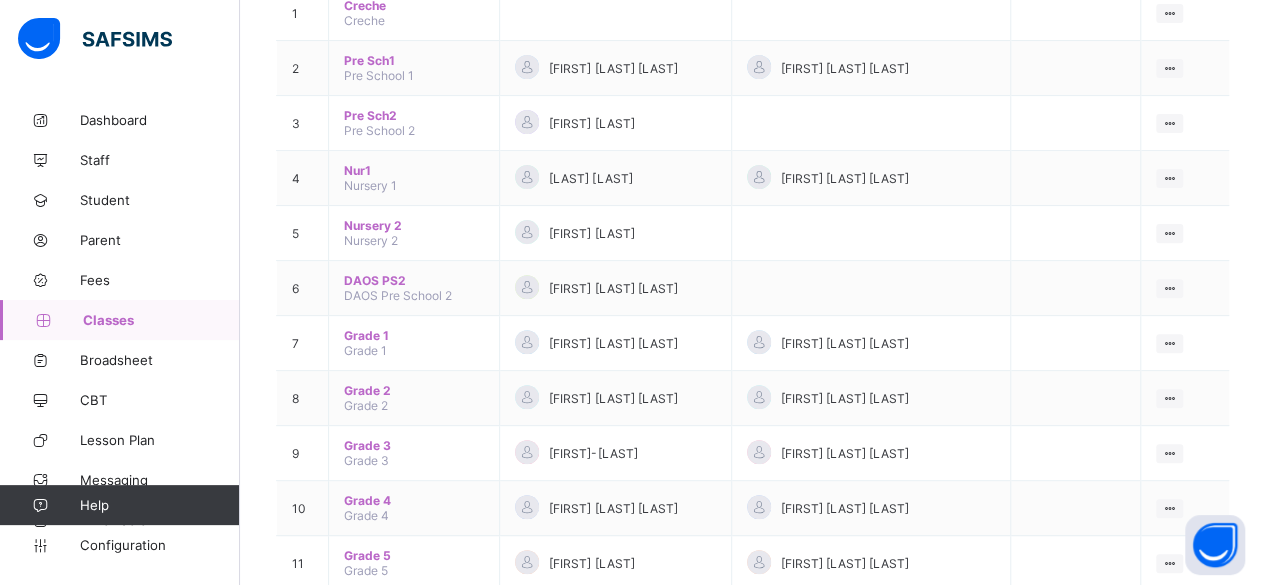 click at bounding box center [1075, 453] 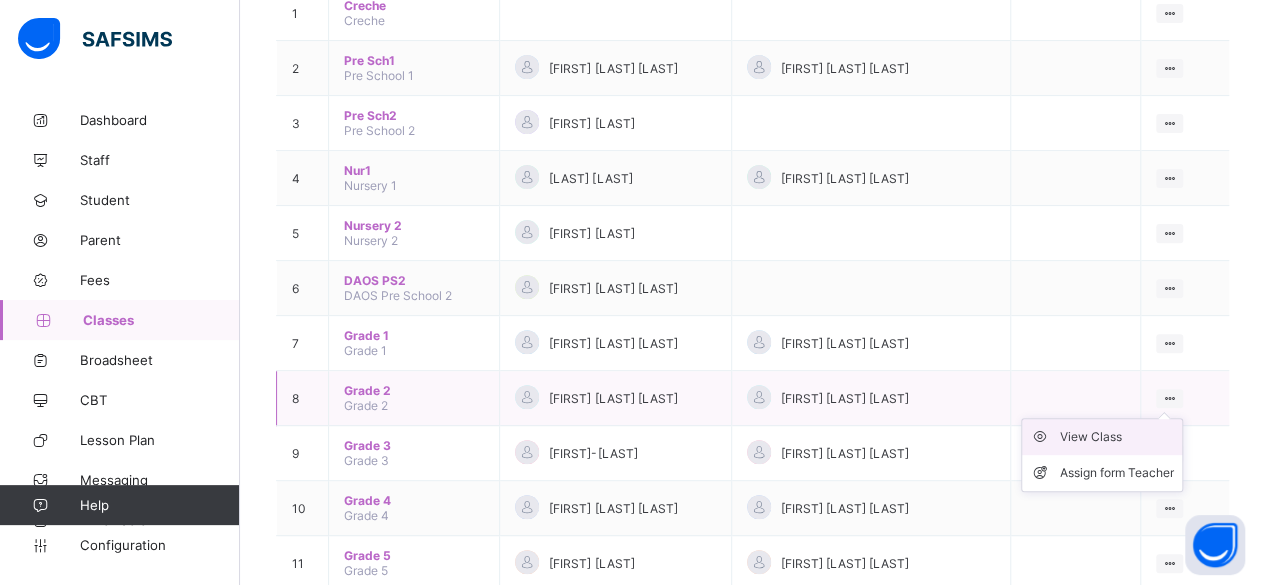 click on "View Class" at bounding box center [1117, 437] 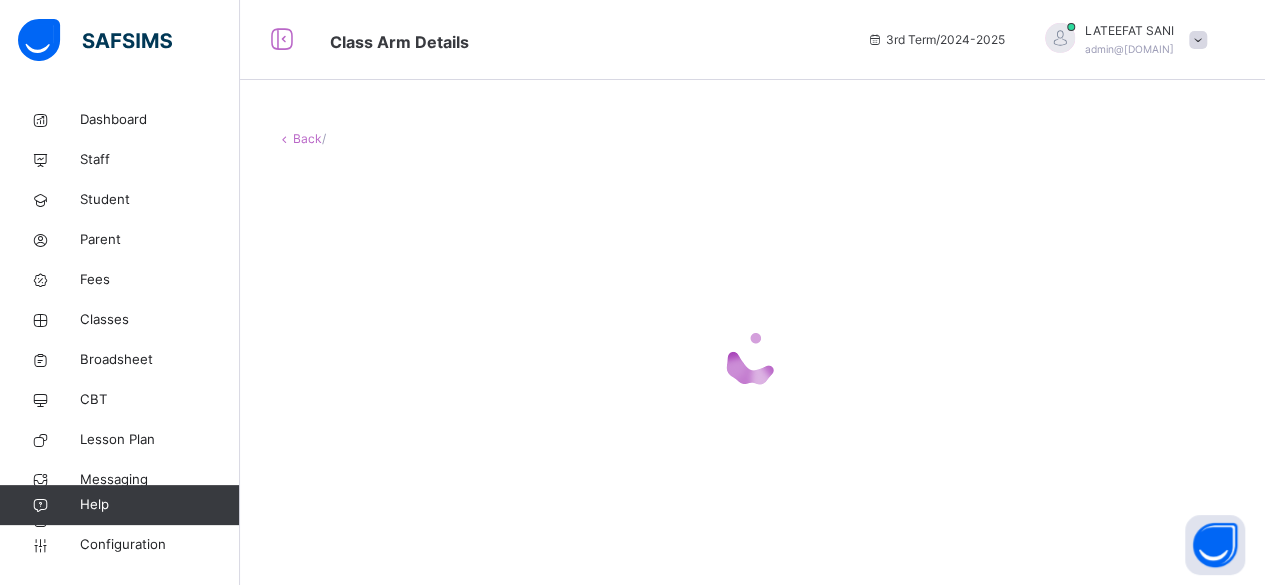 scroll, scrollTop: 0, scrollLeft: 0, axis: both 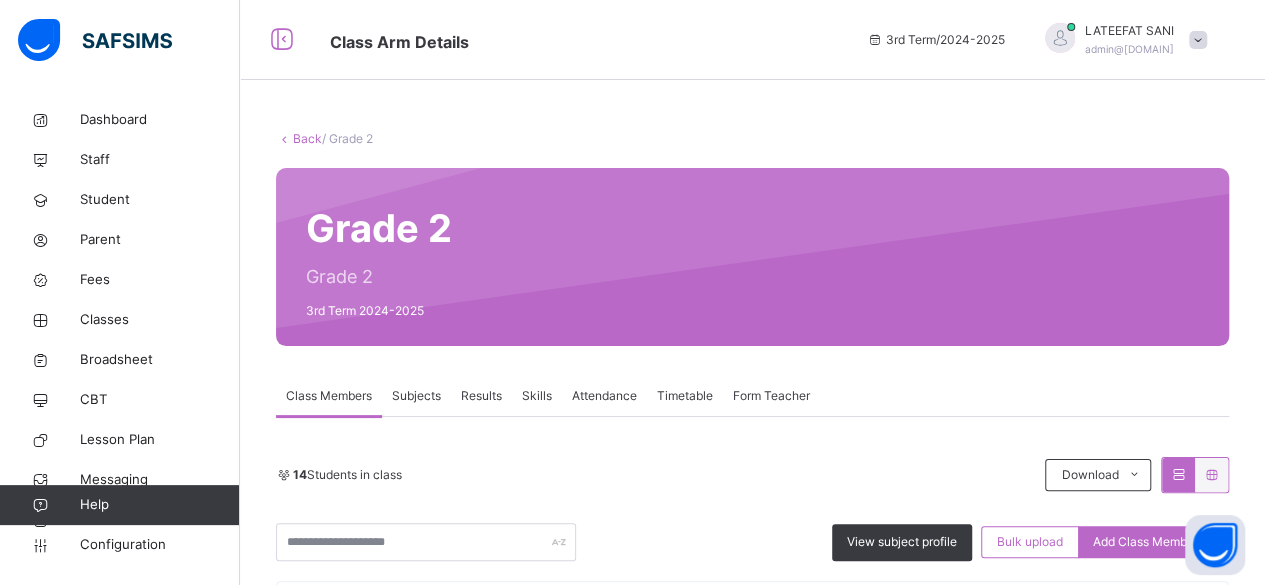 click on "Results" at bounding box center [481, 396] 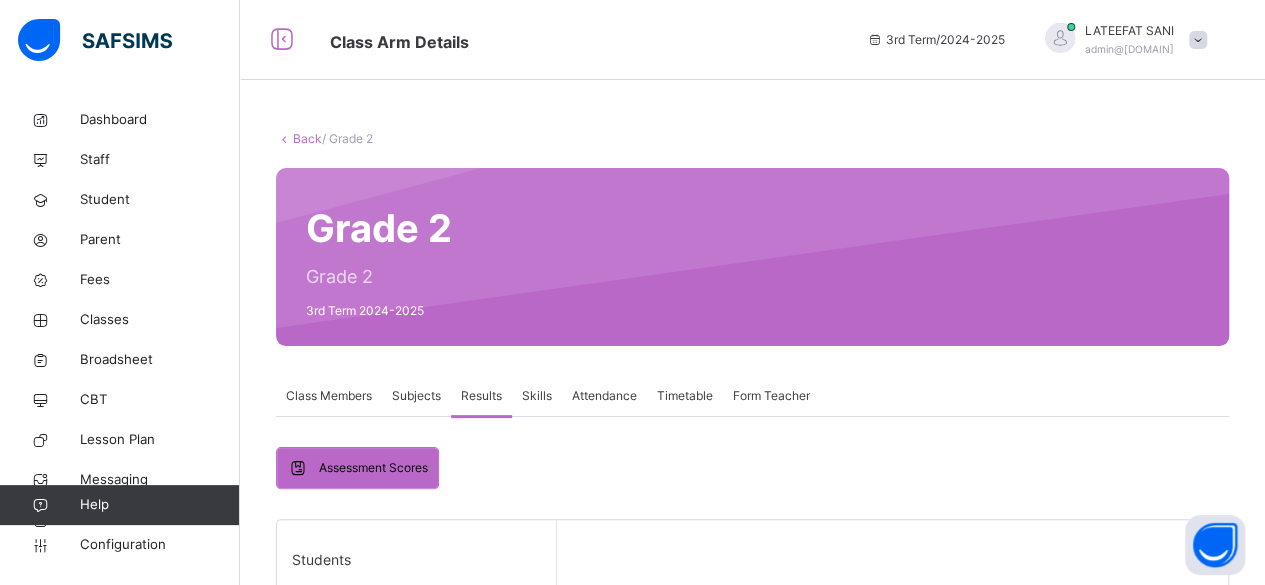 scroll, scrollTop: 209, scrollLeft: 0, axis: vertical 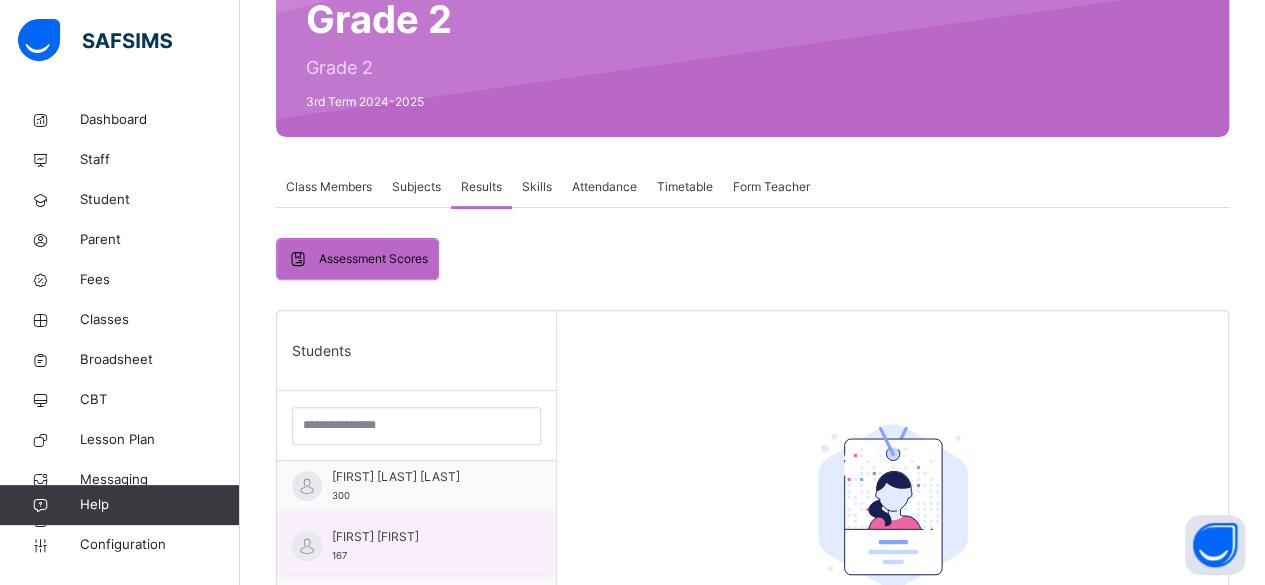 click on "[FIRST] [FIRST]" at bounding box center [421, 537] 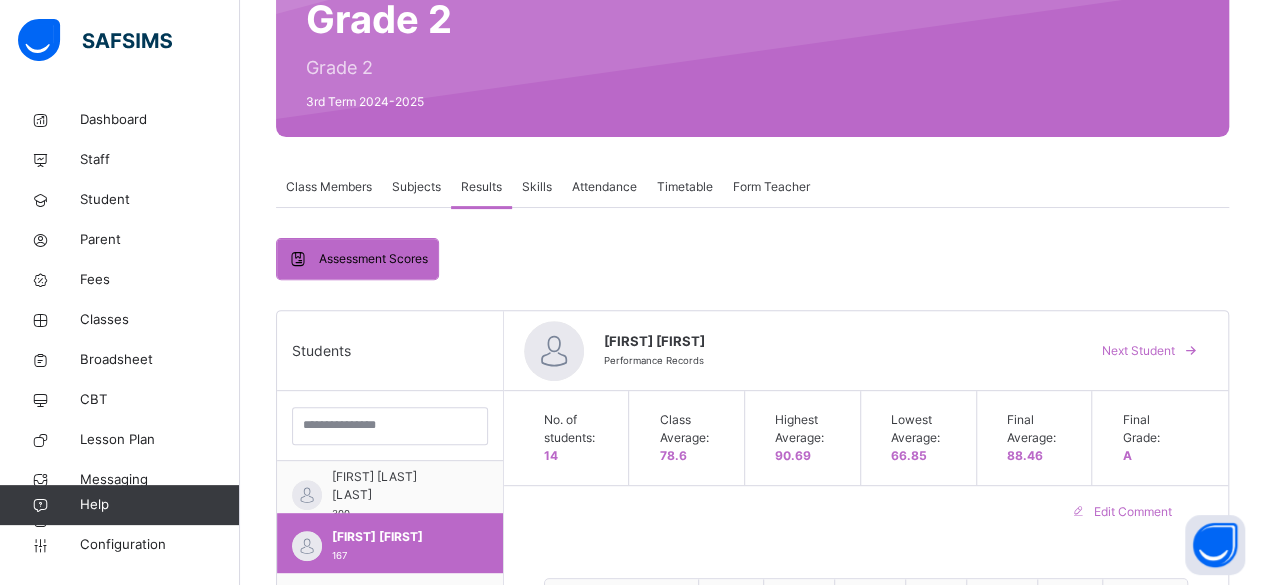 scroll, scrollTop: 197, scrollLeft: 0, axis: vertical 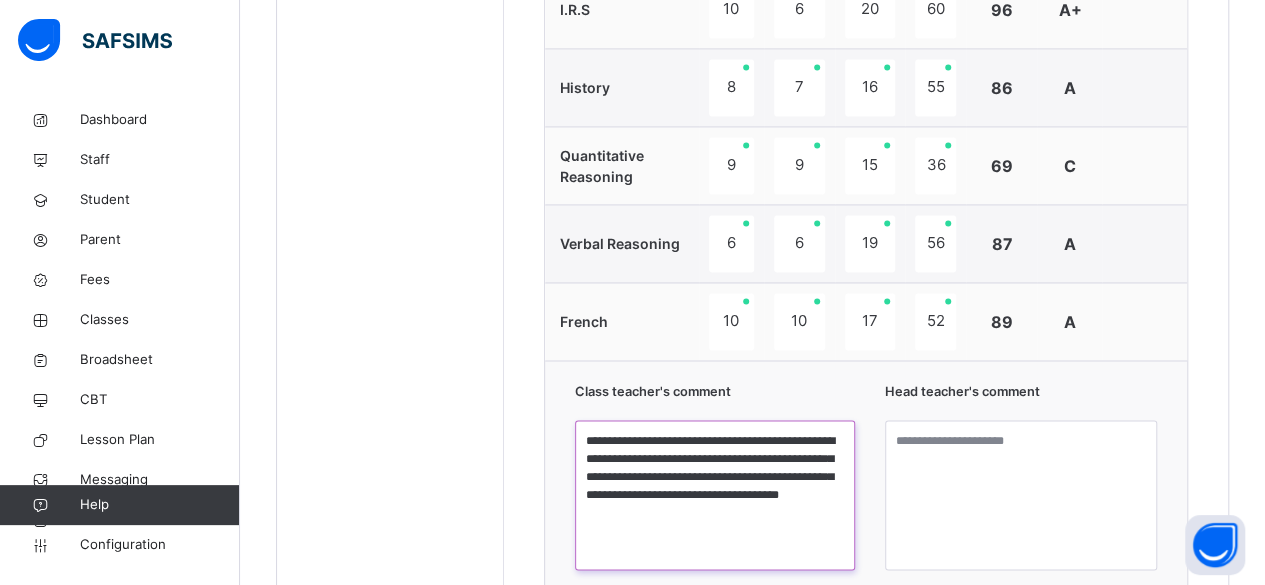 click on "**********" at bounding box center (715, 495) 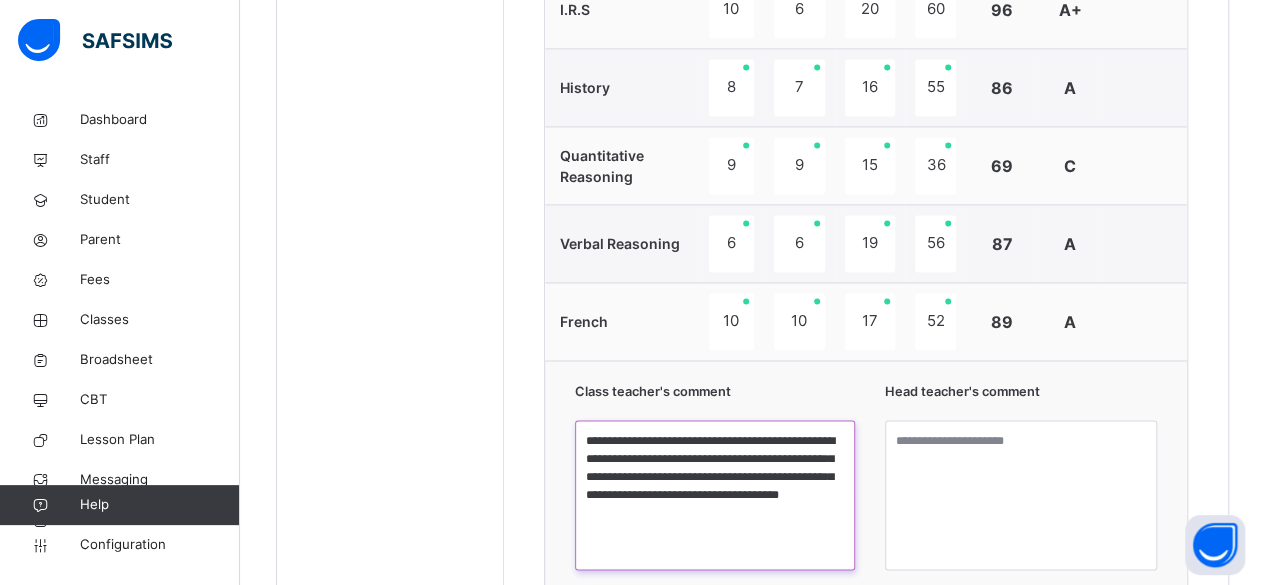 click on "**********" at bounding box center [715, 495] 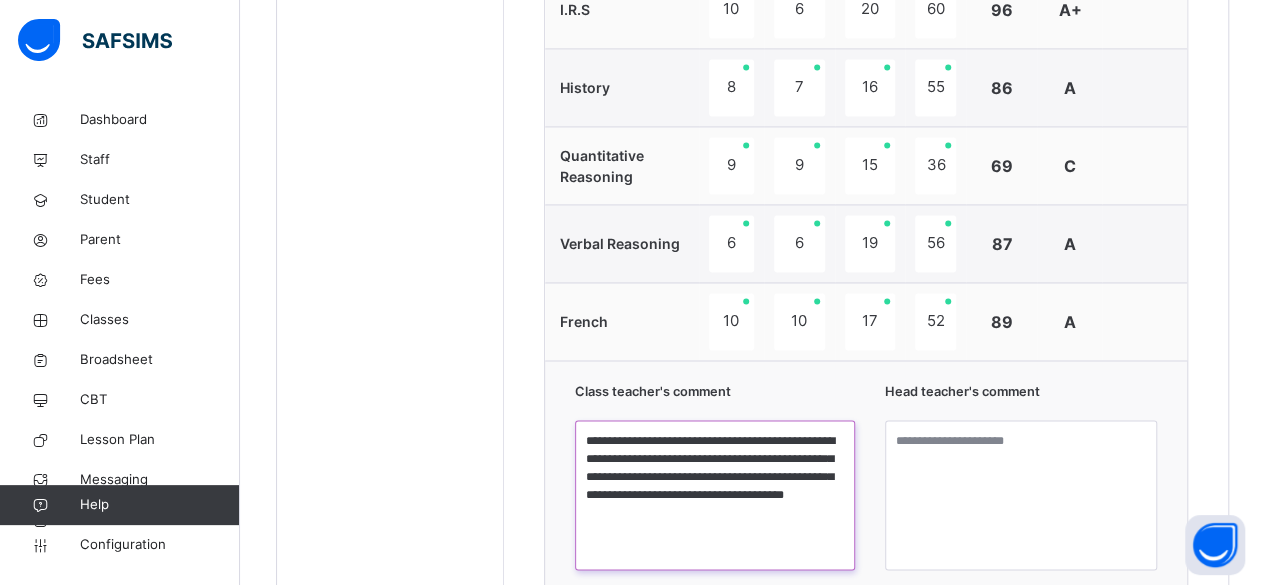 click on "**********" at bounding box center [715, 495] 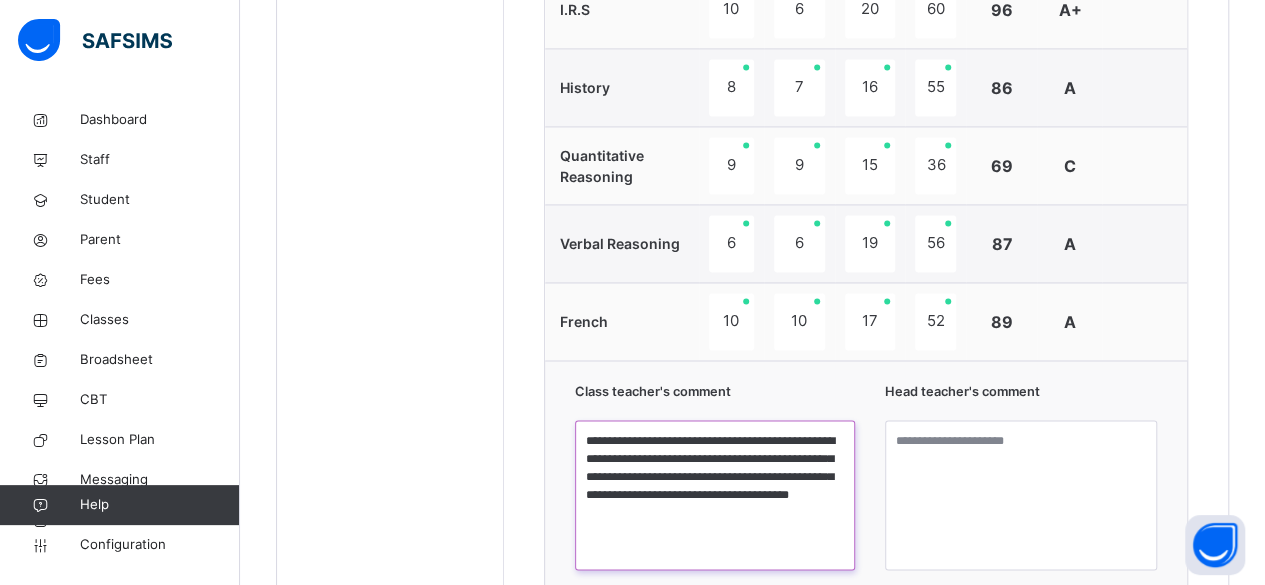 click on "**********" at bounding box center [715, 495] 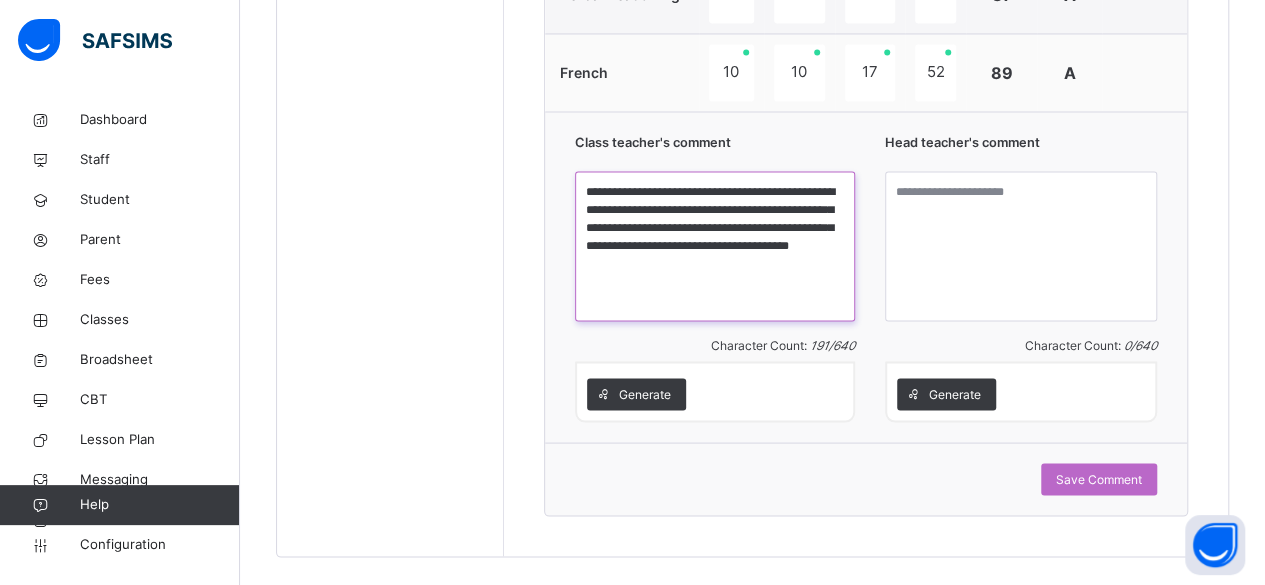 scroll, scrollTop: 1780, scrollLeft: 0, axis: vertical 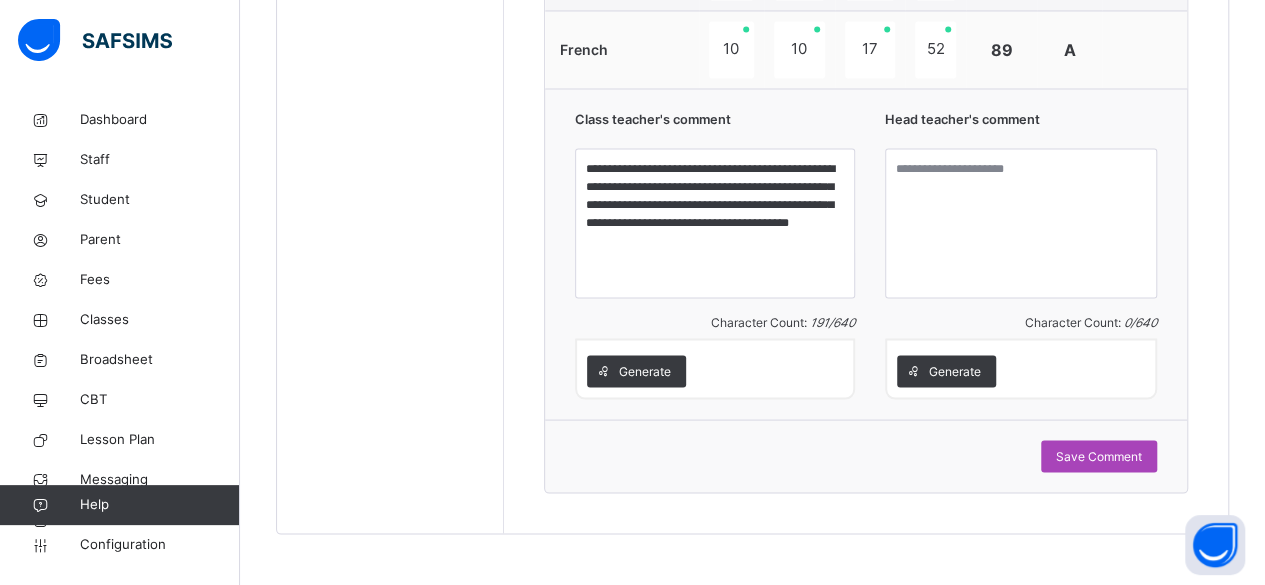 click on "Save Comment" at bounding box center [1099, 456] 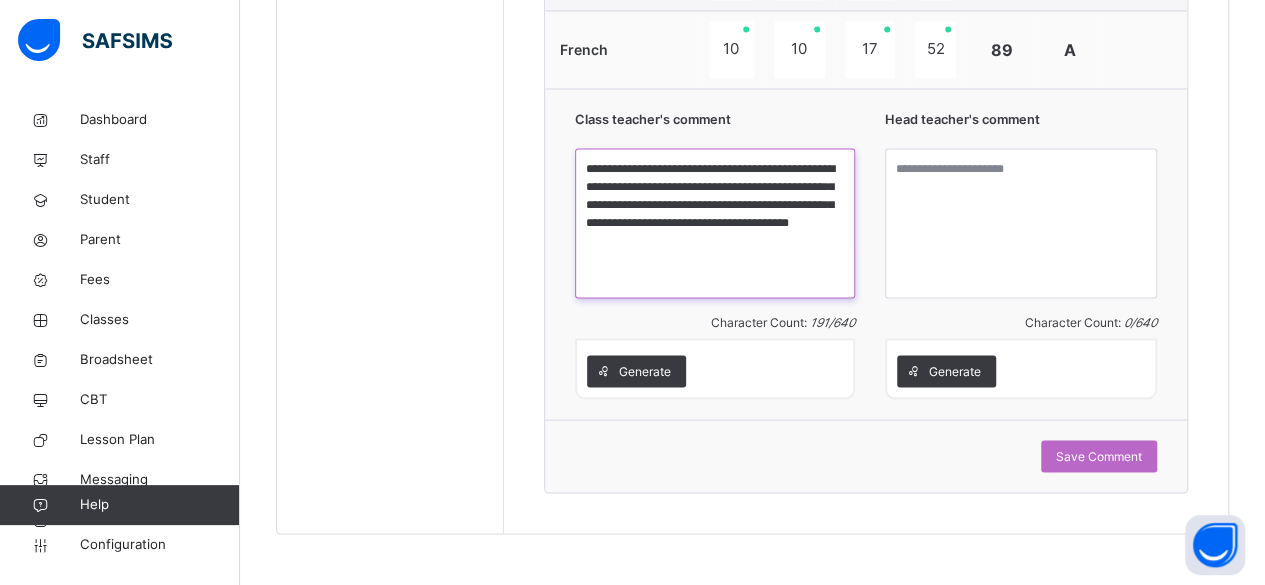 click on "**********" at bounding box center (715, 223) 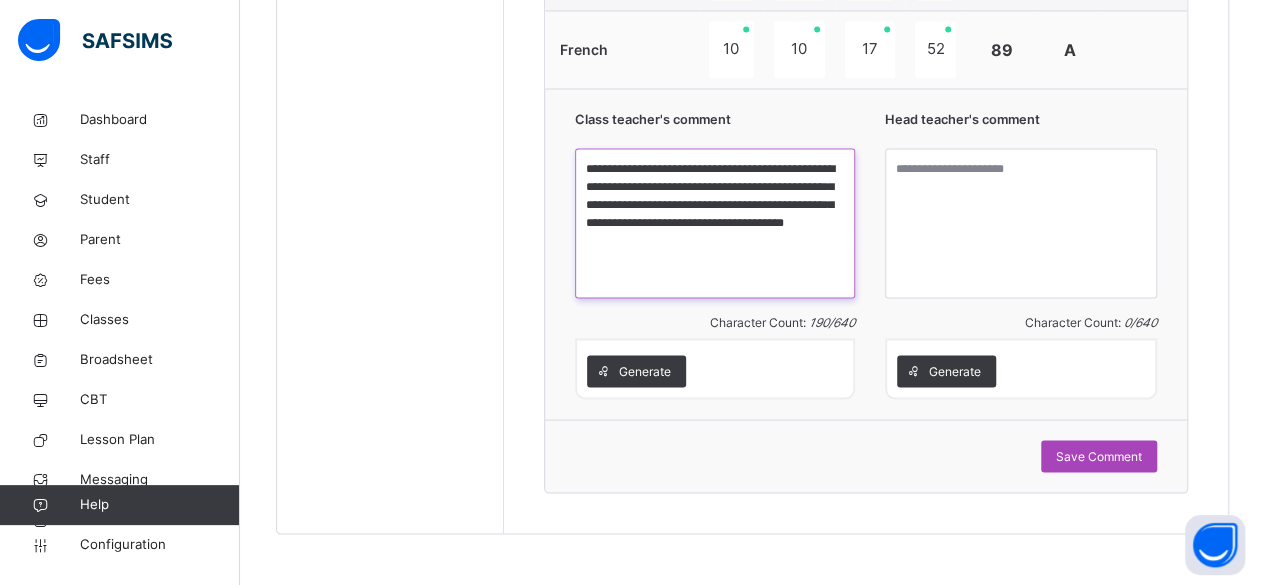 type on "**********" 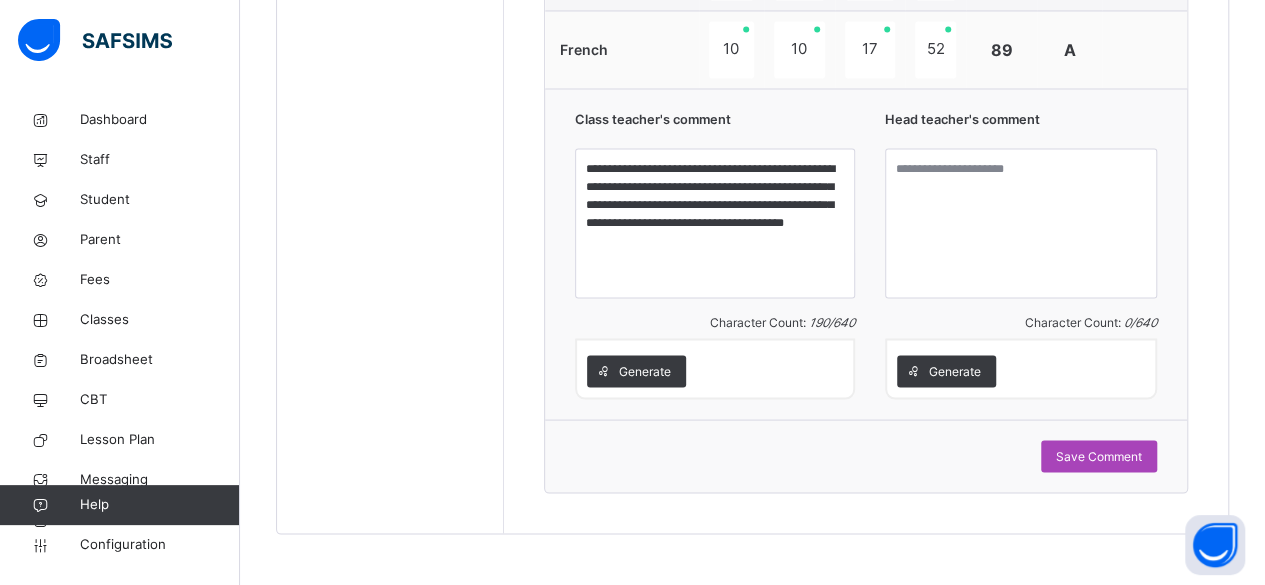 click on "Save Comment" at bounding box center (1099, 456) 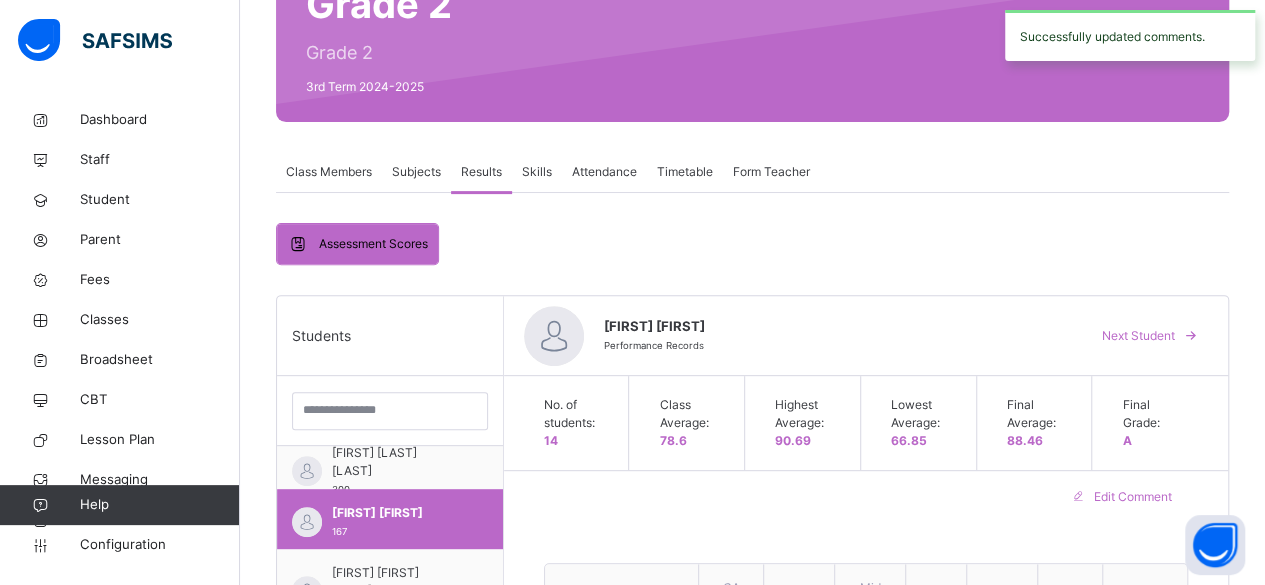 scroll, scrollTop: 0, scrollLeft: 0, axis: both 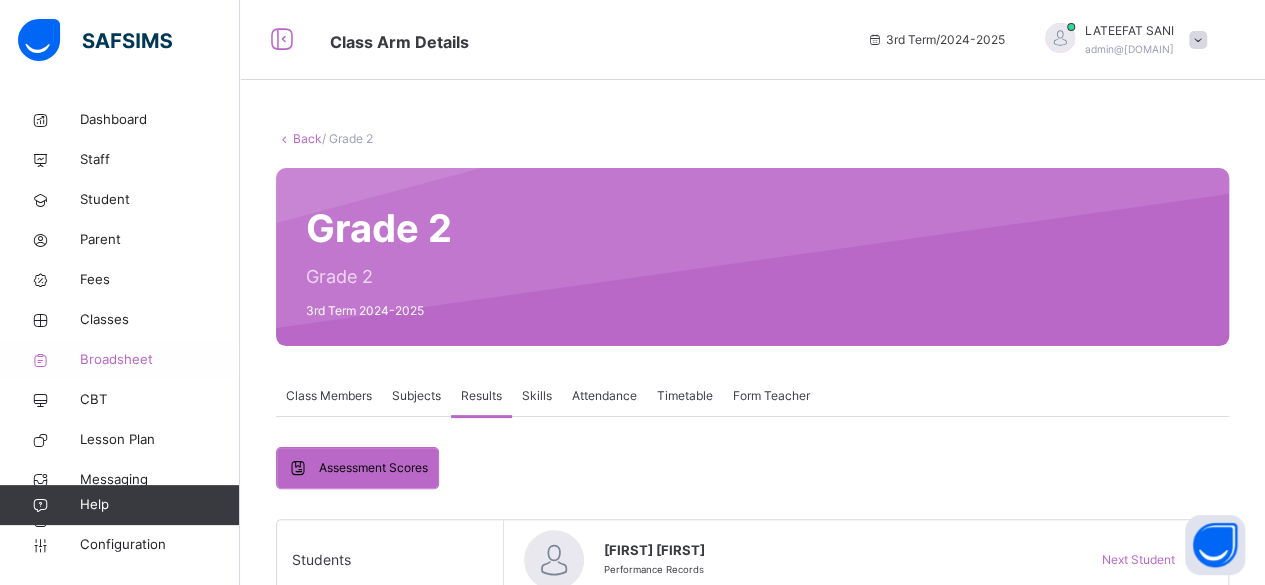 click on "Broadsheet" at bounding box center [160, 360] 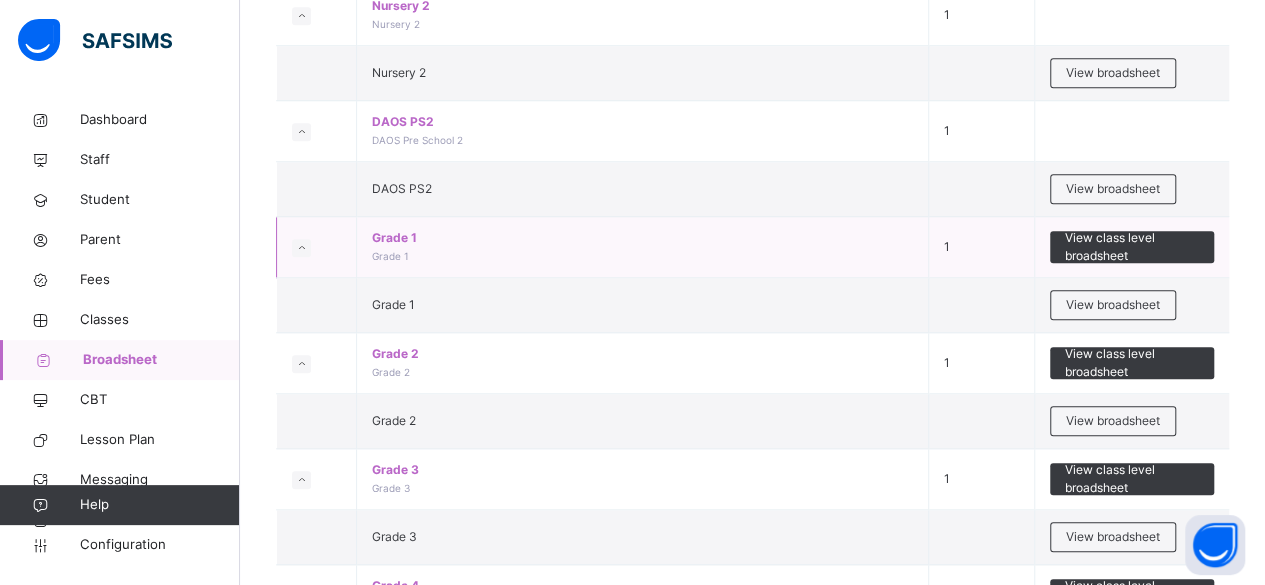 scroll, scrollTop: 734, scrollLeft: 0, axis: vertical 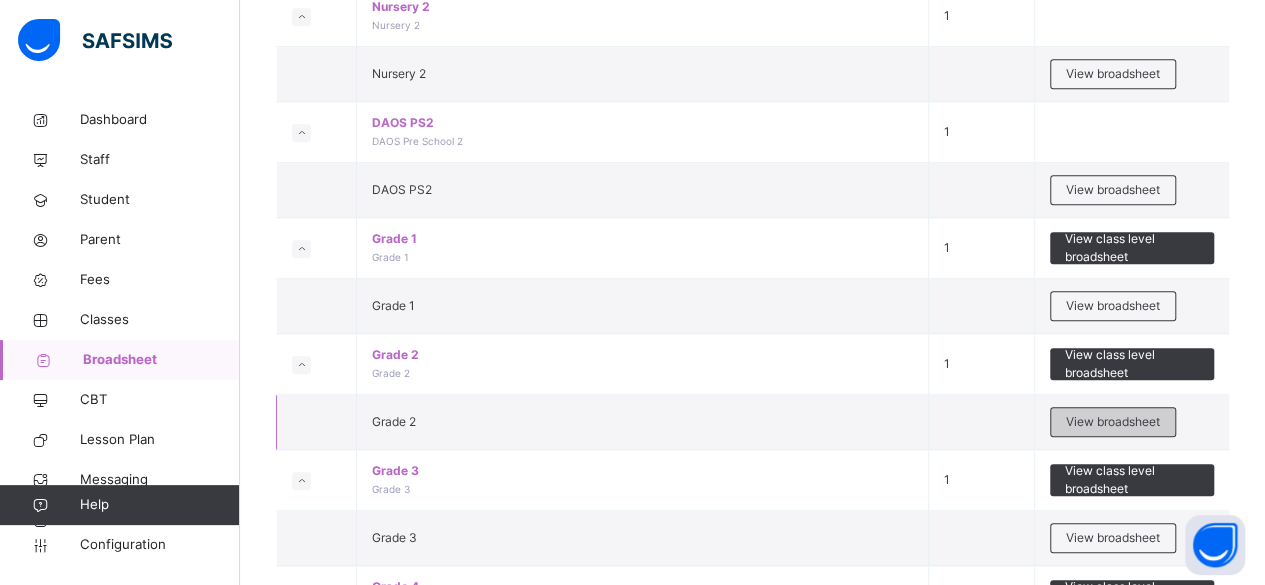 click on "View broadsheet" at bounding box center [1113, 422] 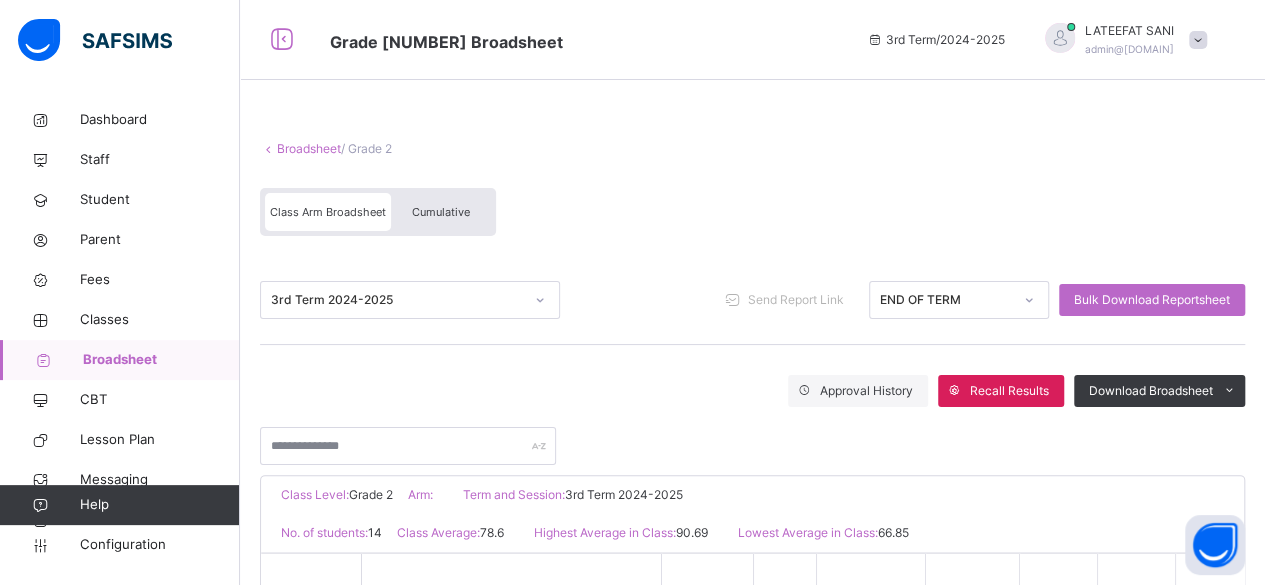 scroll, scrollTop: 132, scrollLeft: 0, axis: vertical 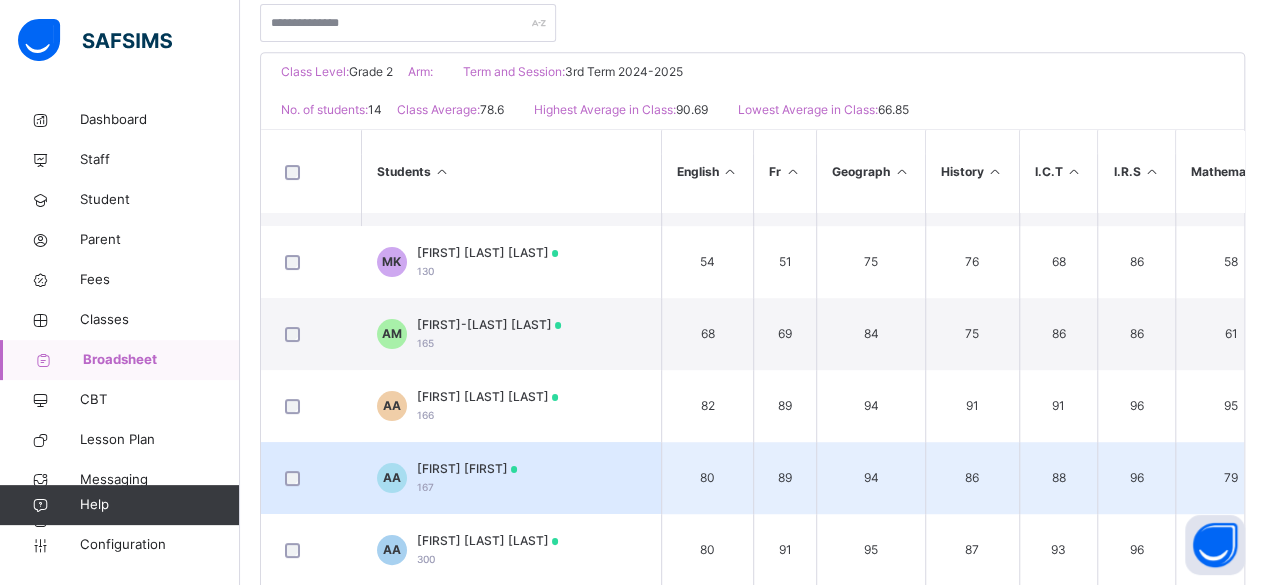 click on "[INITIALS] [FIRST]  [LAST]   [NUMBER]" at bounding box center (511, 478) 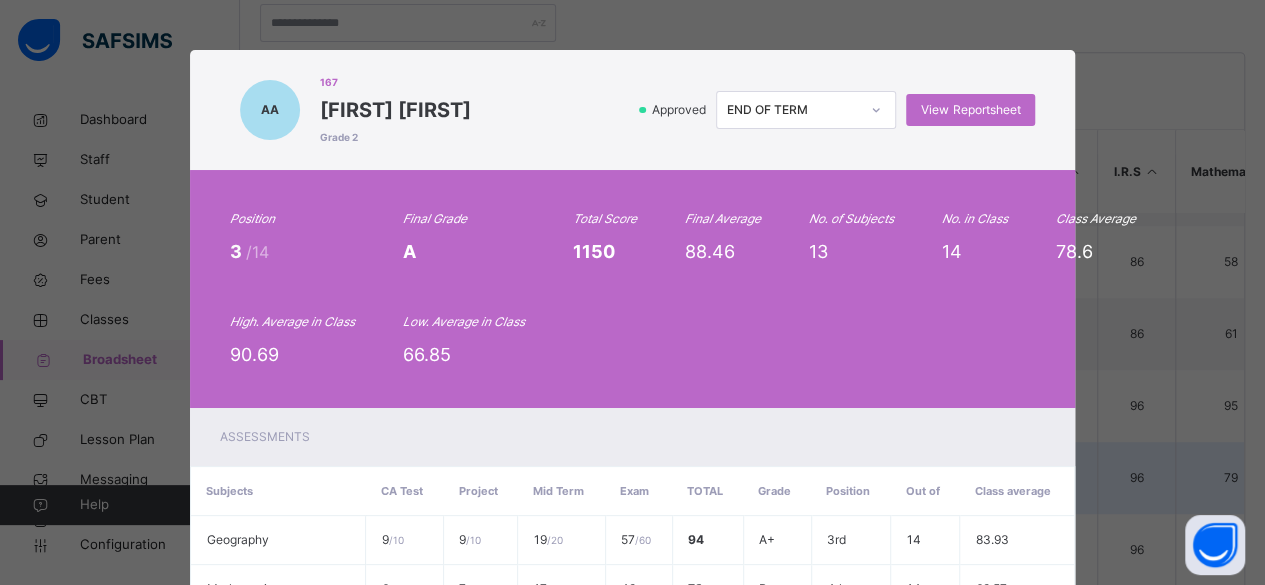 click on "Mid Term" at bounding box center (561, 491) 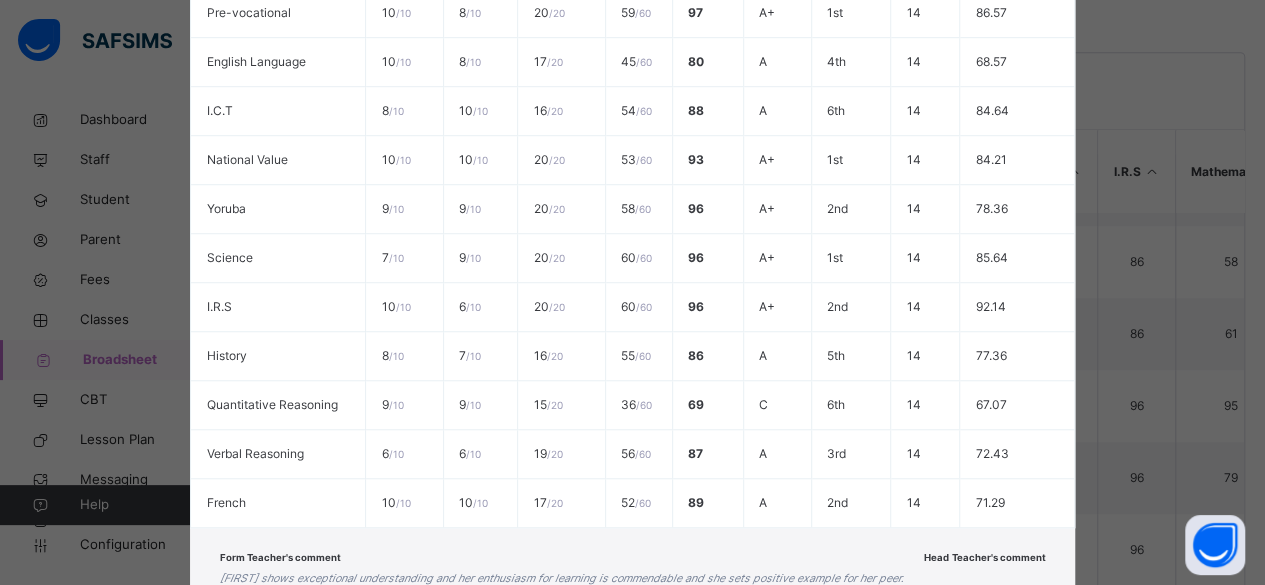 scroll, scrollTop: 780, scrollLeft: 0, axis: vertical 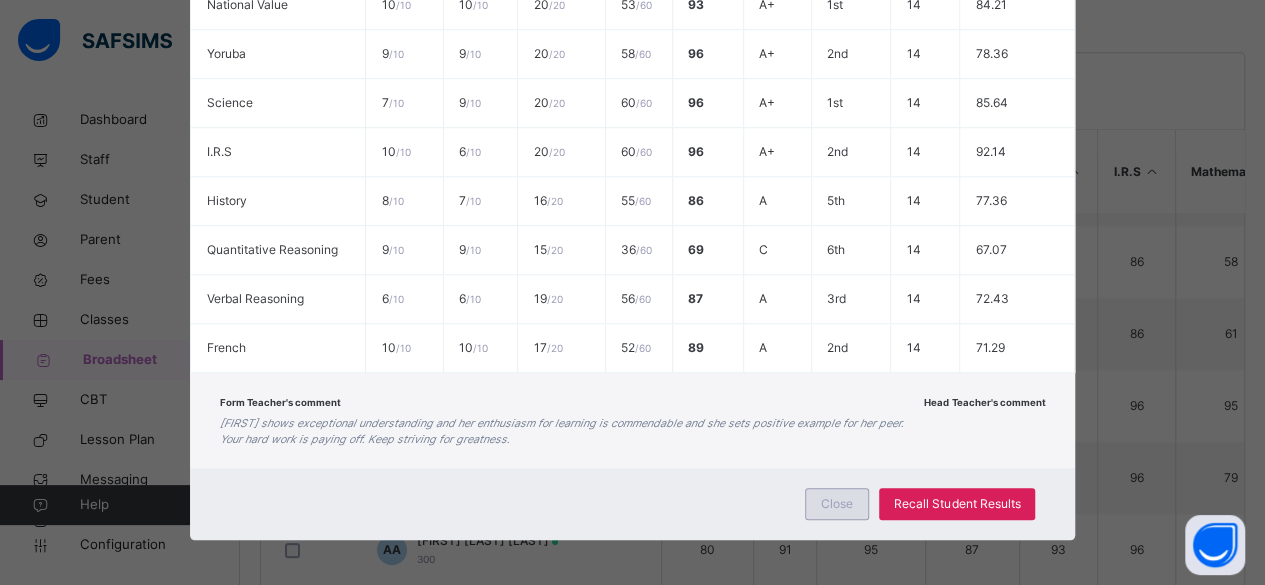 click on "Close" at bounding box center (837, 504) 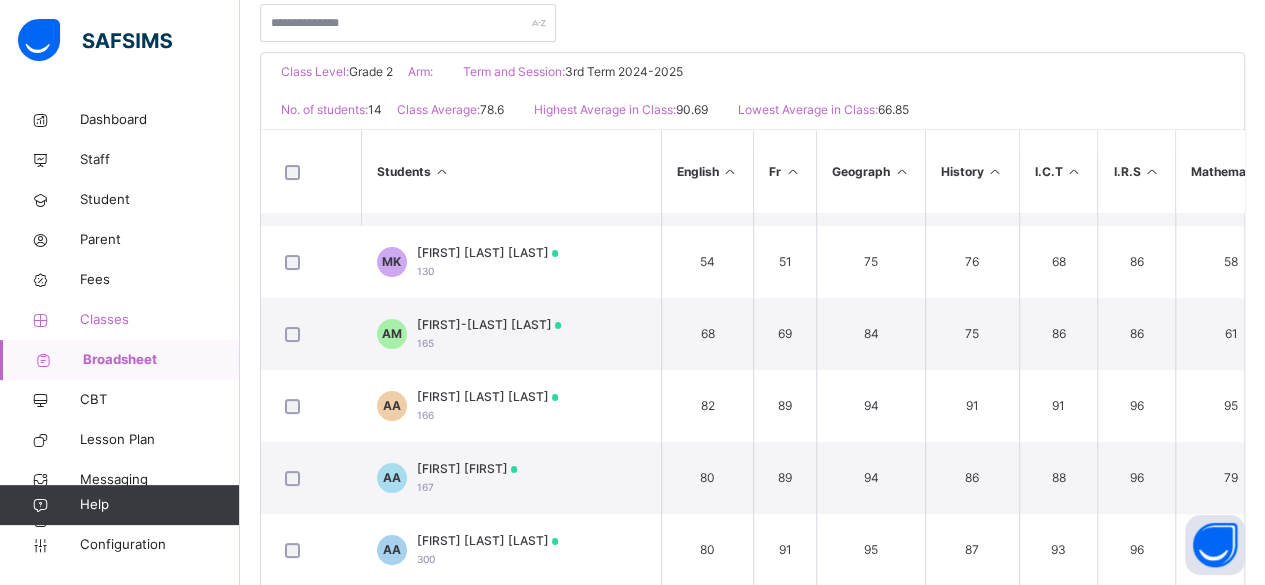 click on "Classes" at bounding box center [160, 320] 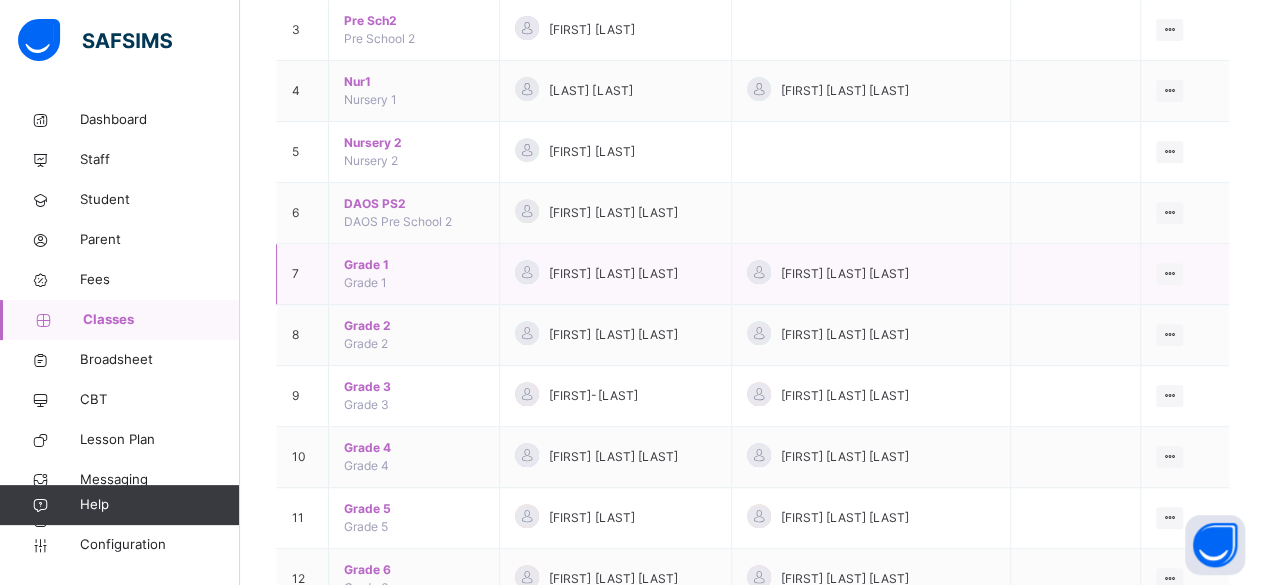 scroll, scrollTop: 402, scrollLeft: 0, axis: vertical 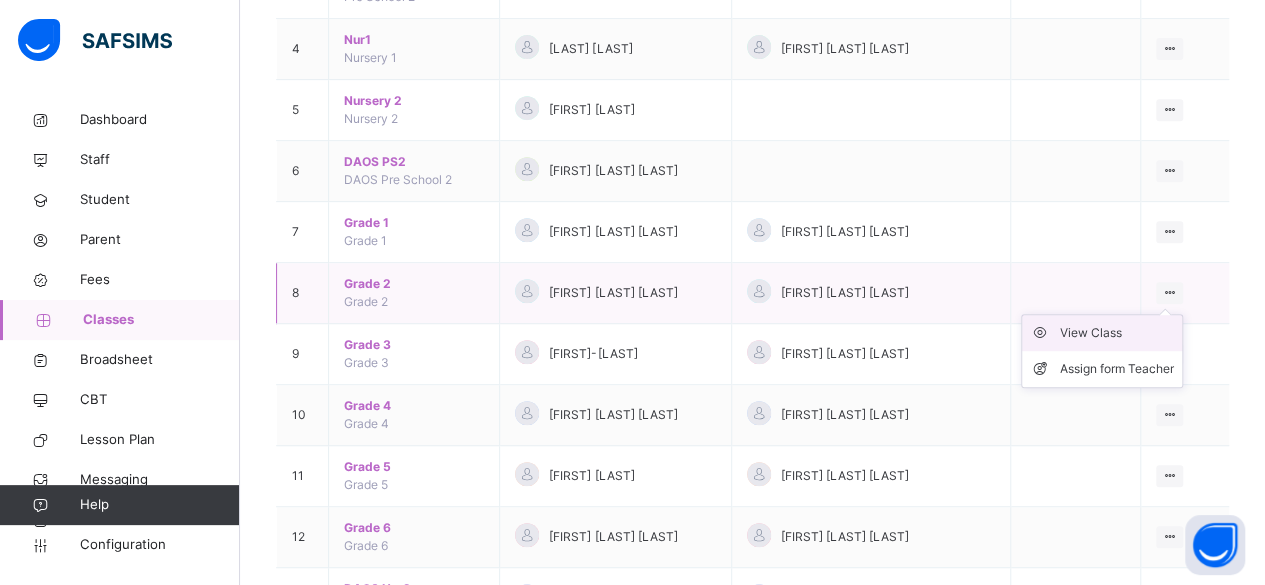 click on "View Class" at bounding box center [1117, 333] 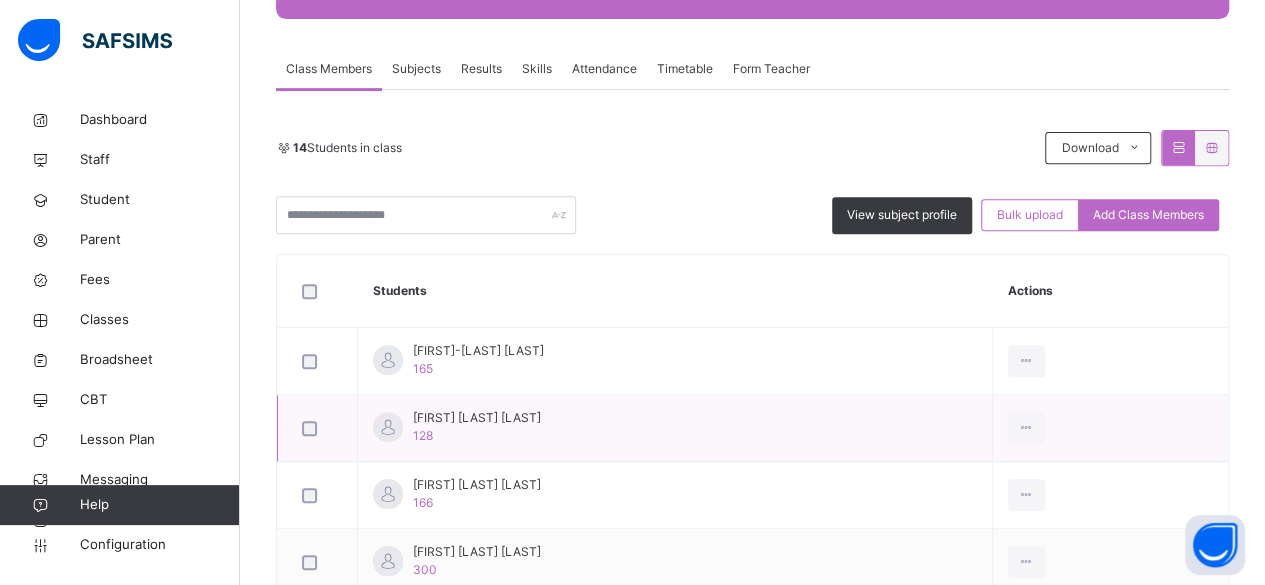 scroll, scrollTop: 314, scrollLeft: 0, axis: vertical 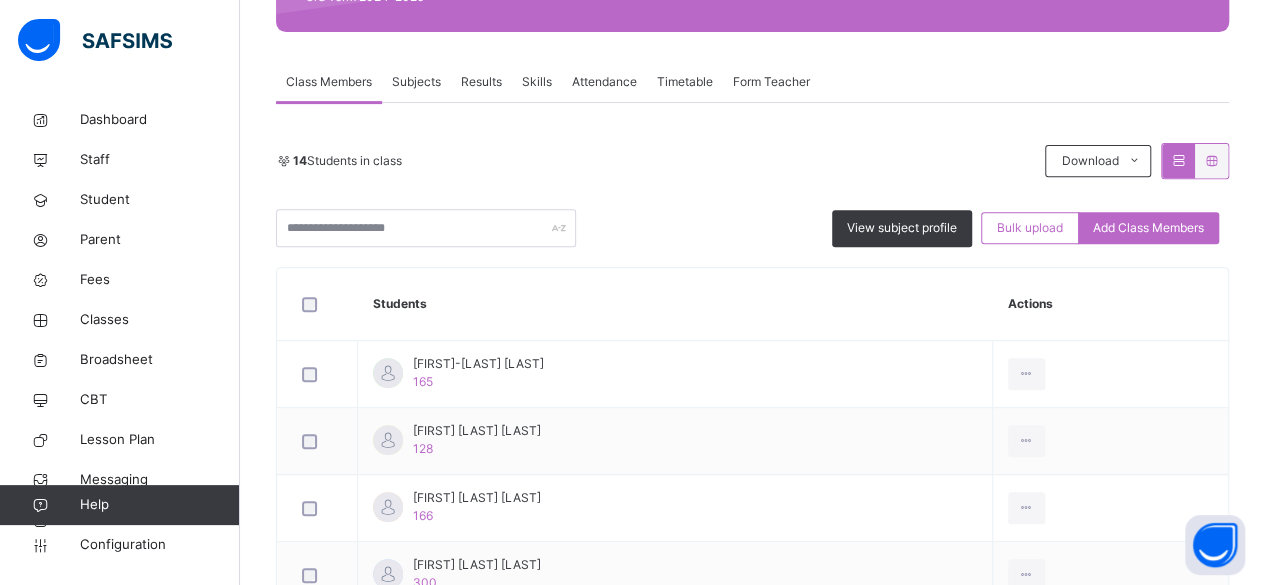 click on "Results" at bounding box center [481, 82] 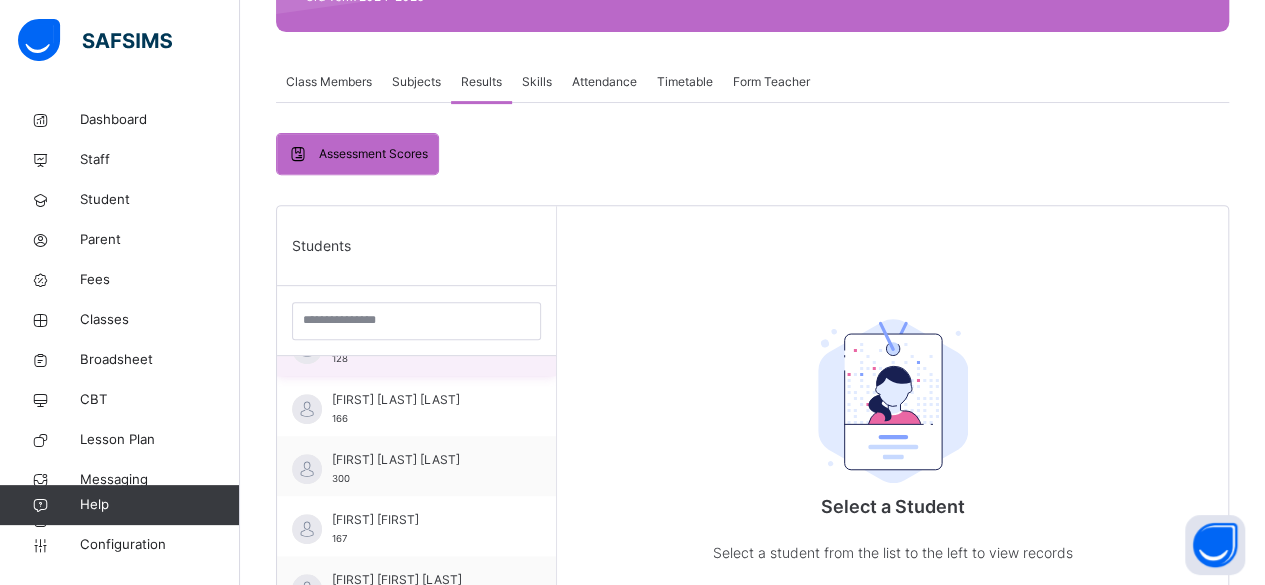 scroll, scrollTop: 142, scrollLeft: 0, axis: vertical 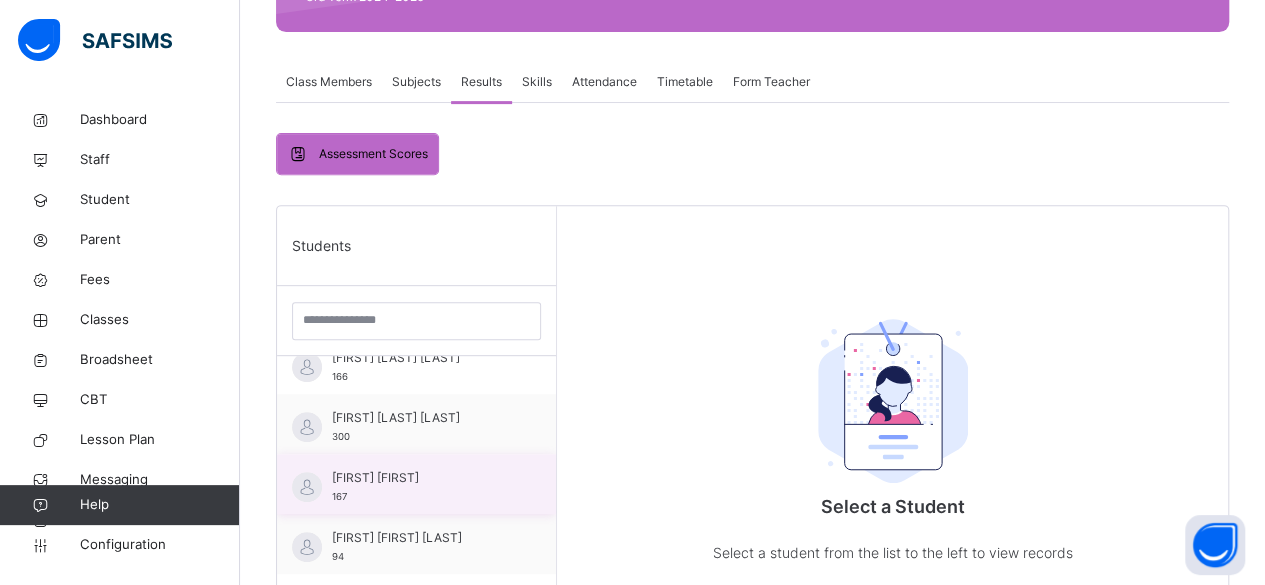 click on "[FIRST] [FIRST]" at bounding box center [421, 478] 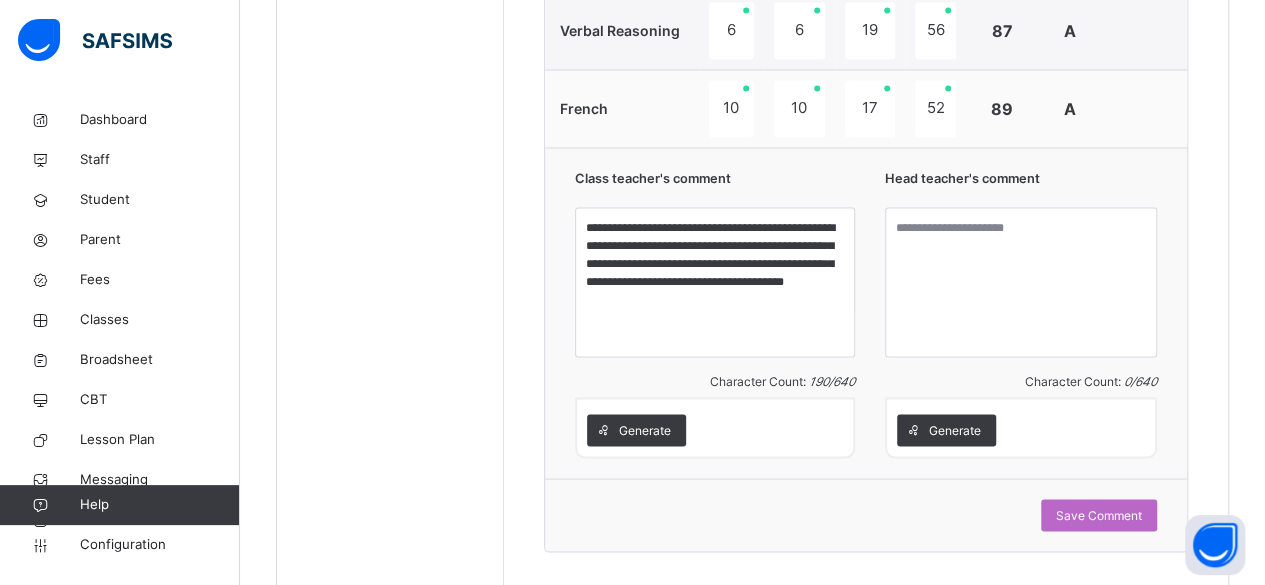 scroll, scrollTop: 1722, scrollLeft: 0, axis: vertical 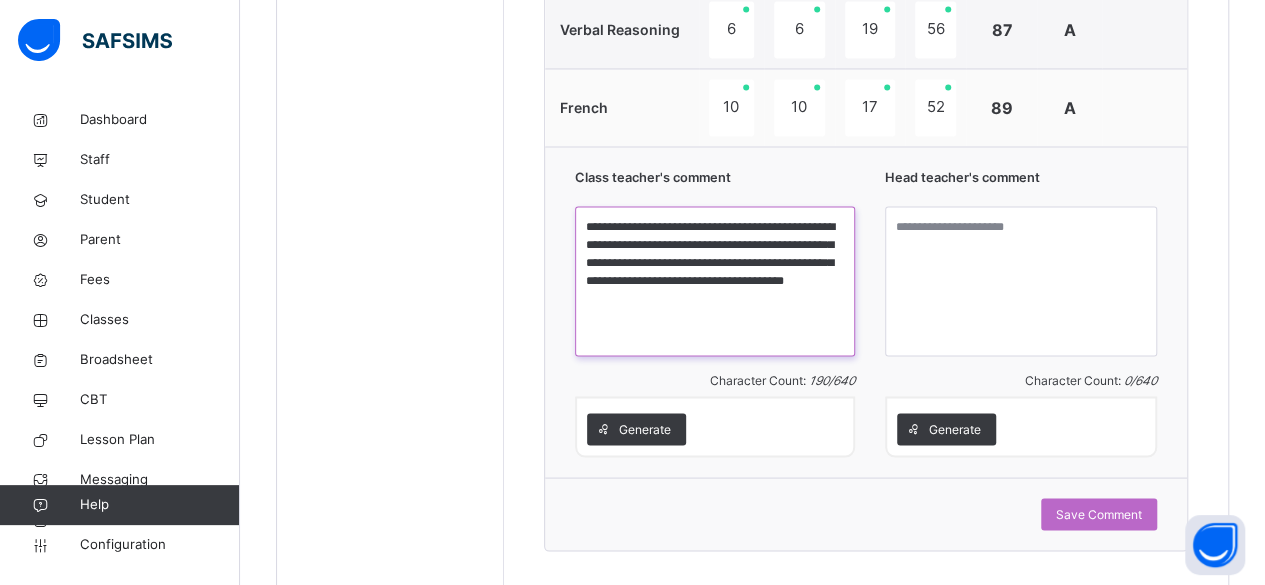 click on "**********" at bounding box center (715, 281) 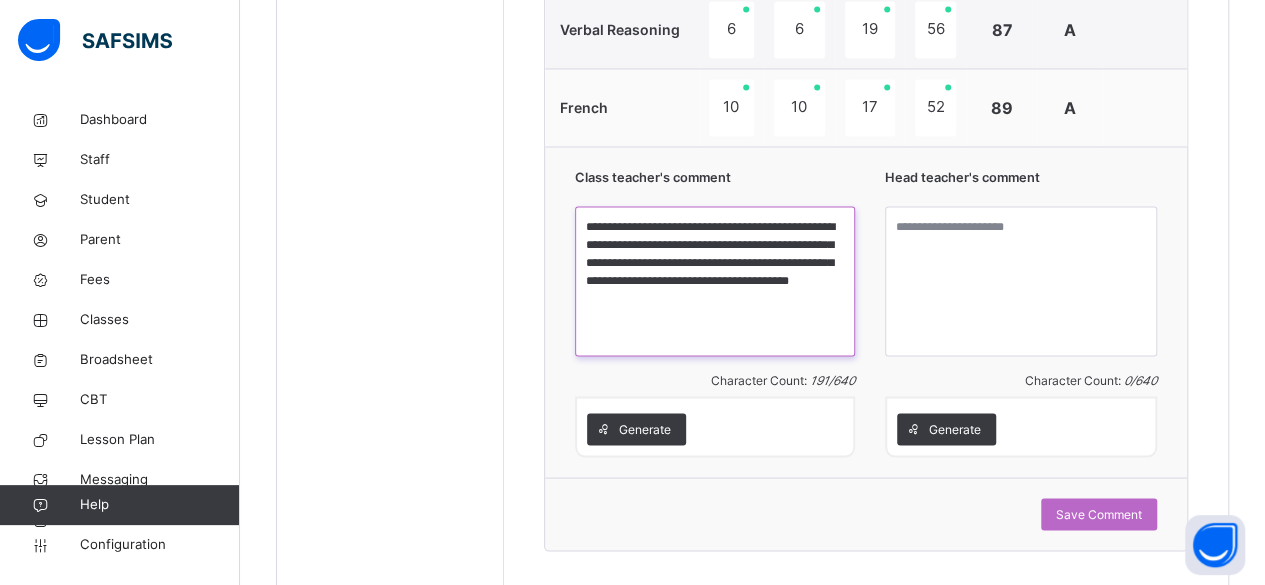click on "**********" at bounding box center [715, 281] 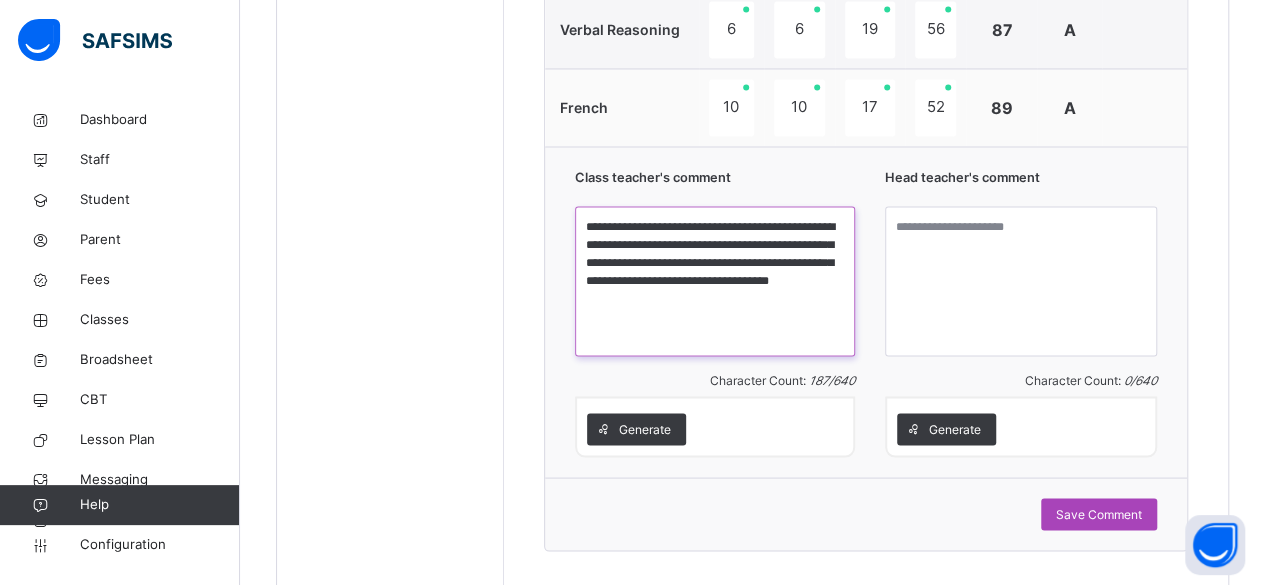 type on "**********" 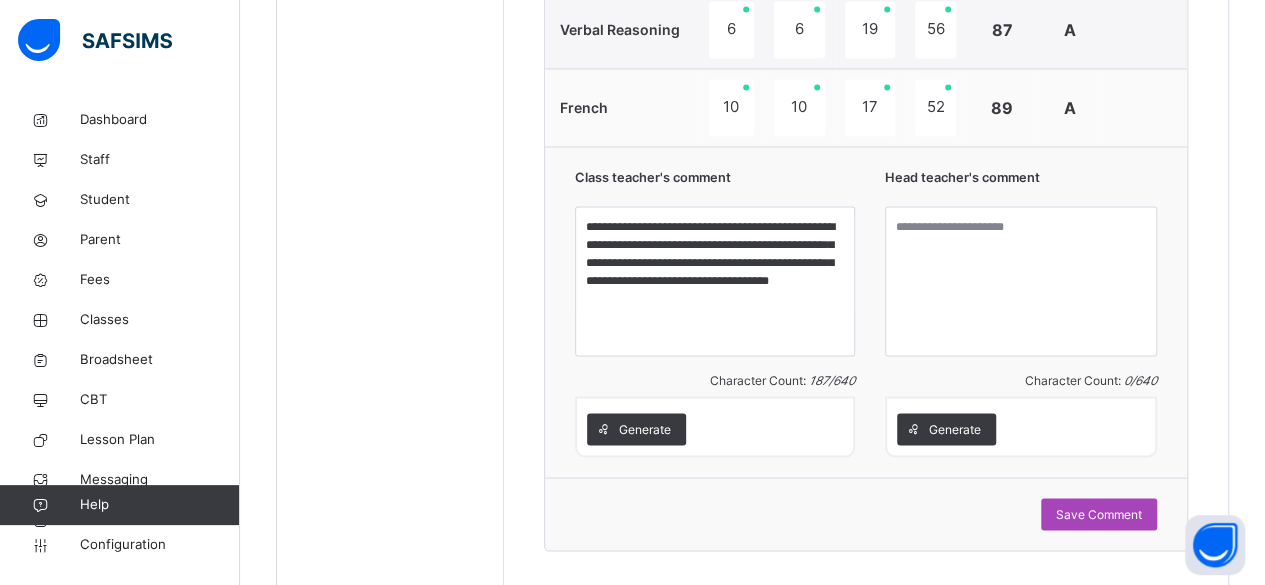 click on "Save Comment" at bounding box center [1099, 514] 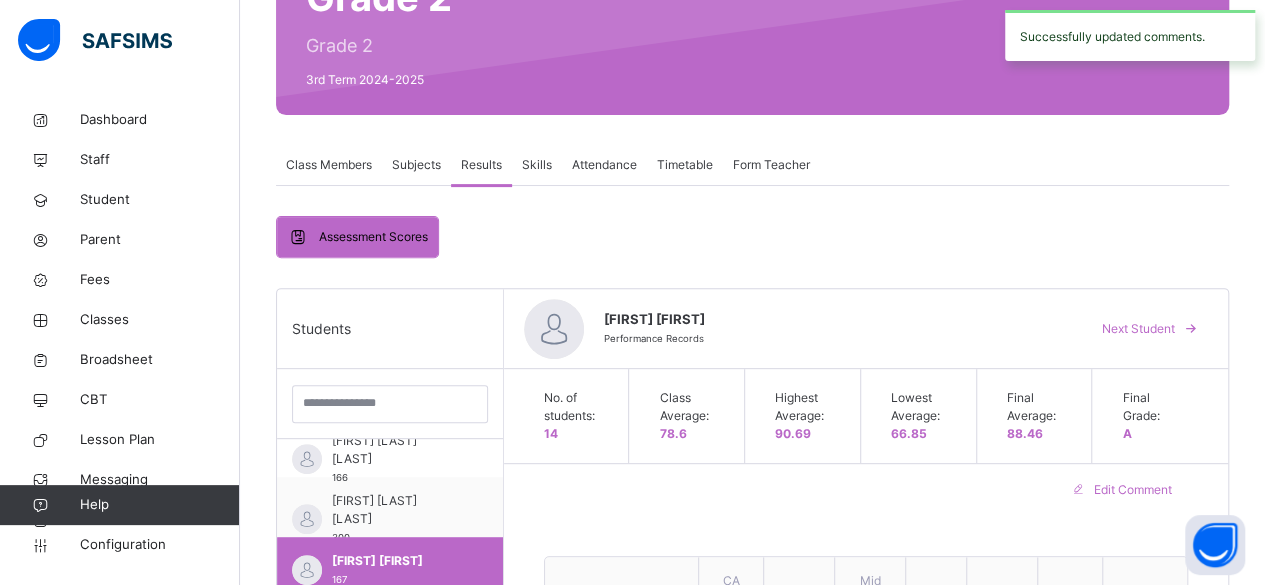 scroll, scrollTop: 188, scrollLeft: 0, axis: vertical 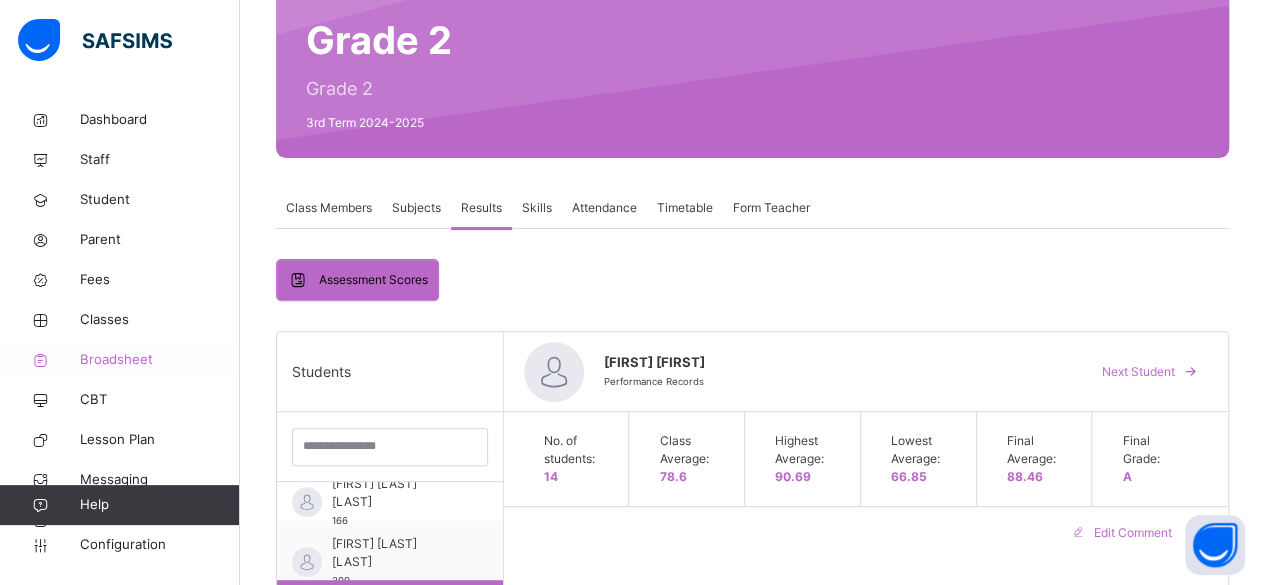 click on "Broadsheet" at bounding box center (160, 360) 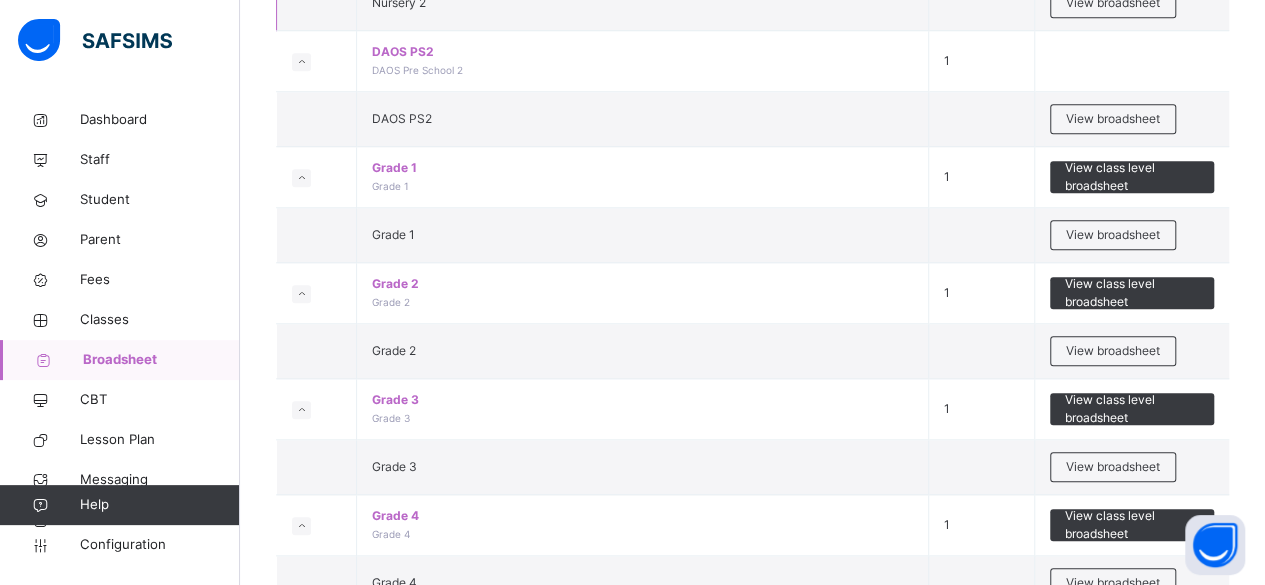 scroll, scrollTop: 807, scrollLeft: 0, axis: vertical 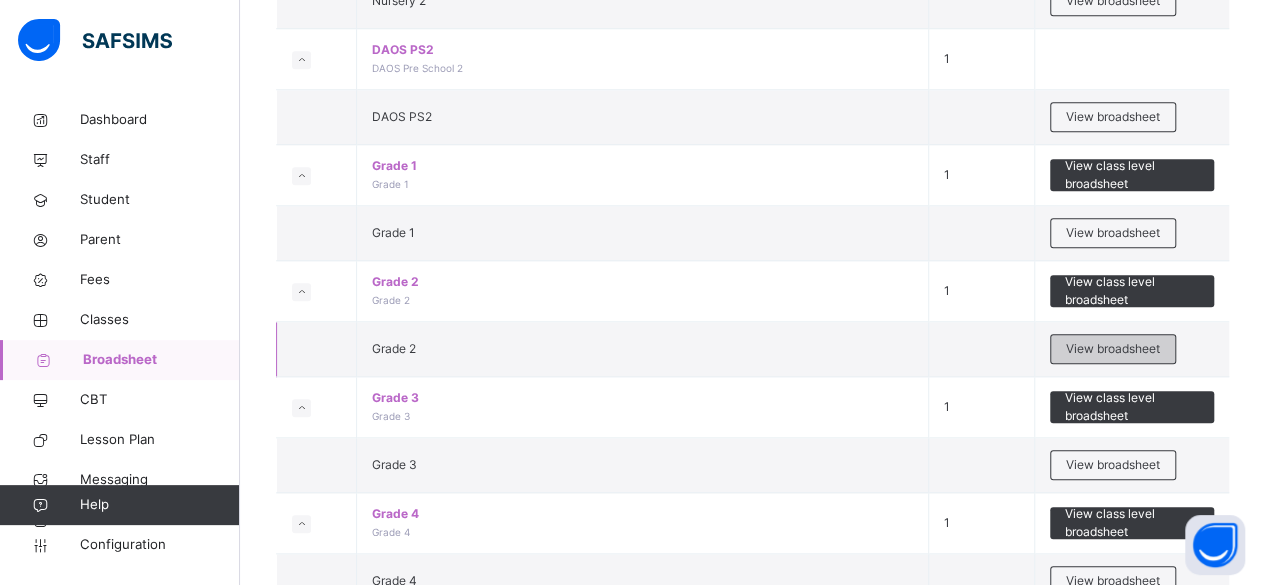 click on "View broadsheet" at bounding box center (1113, 349) 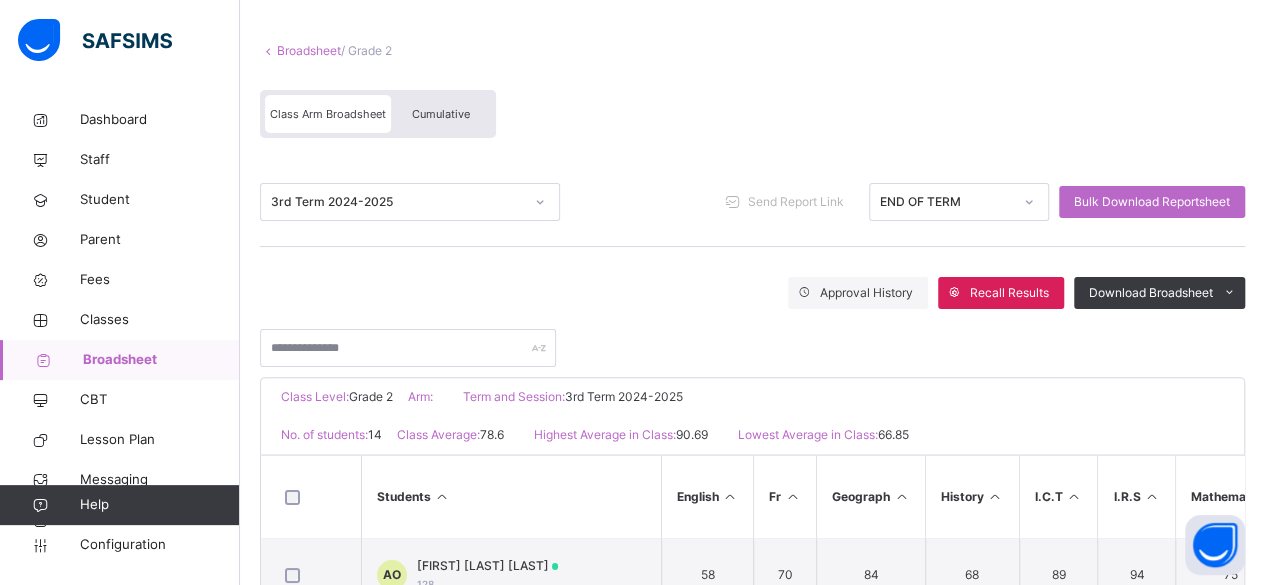 scroll, scrollTop: 101, scrollLeft: 0, axis: vertical 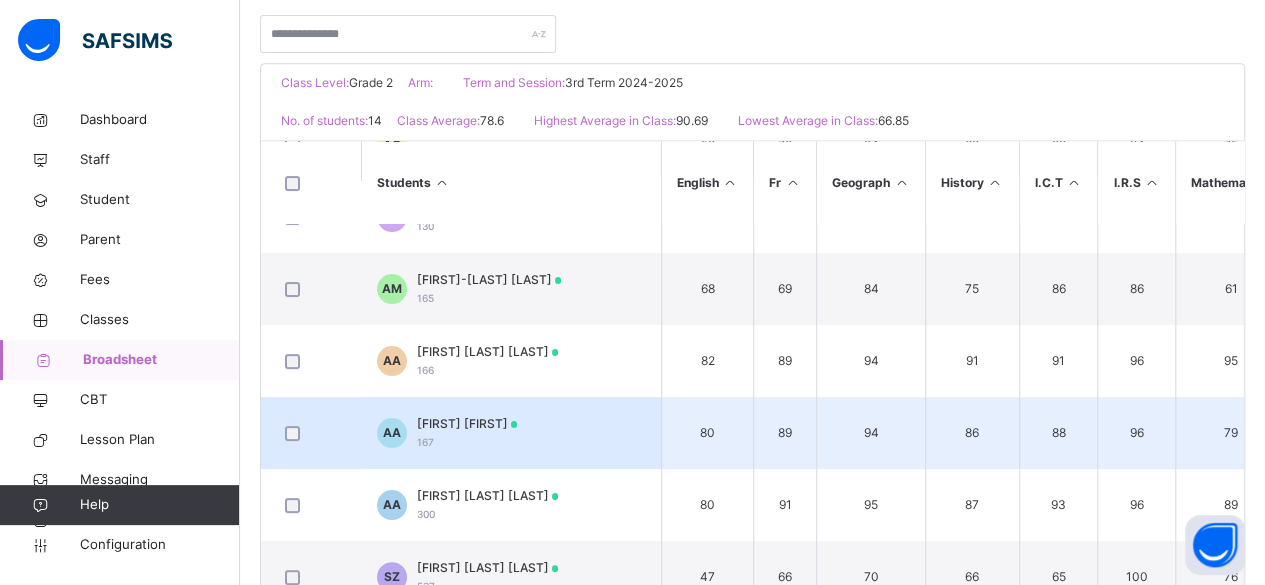 click on "[FIRST]  [LAST]     [NUMBER]" at bounding box center (467, 433) 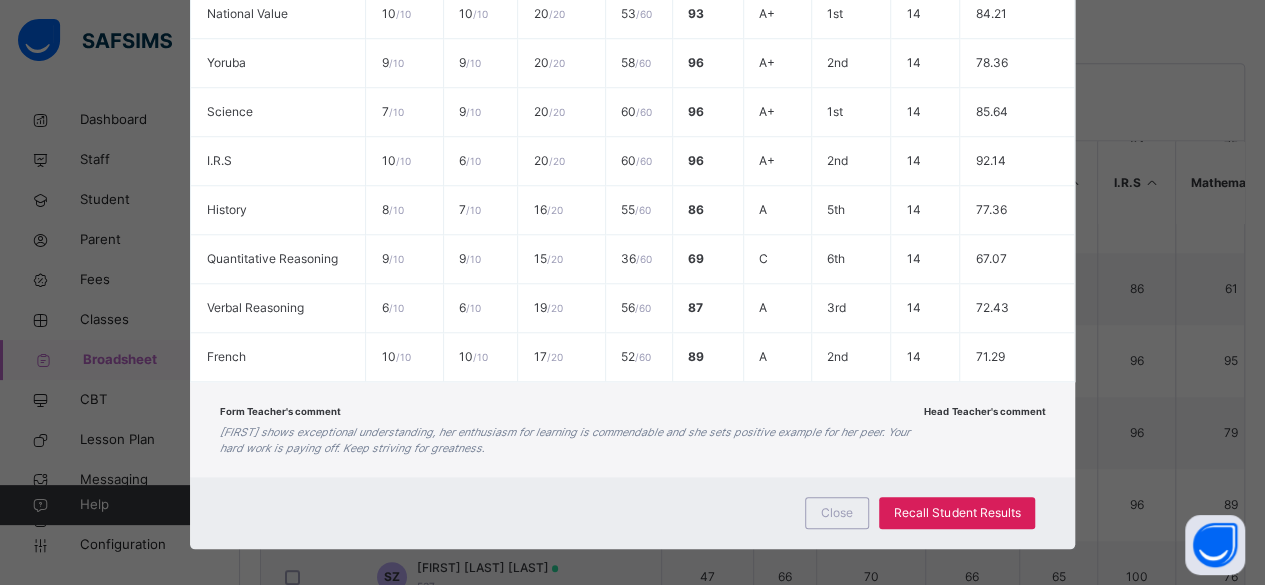 scroll, scrollTop: 780, scrollLeft: 0, axis: vertical 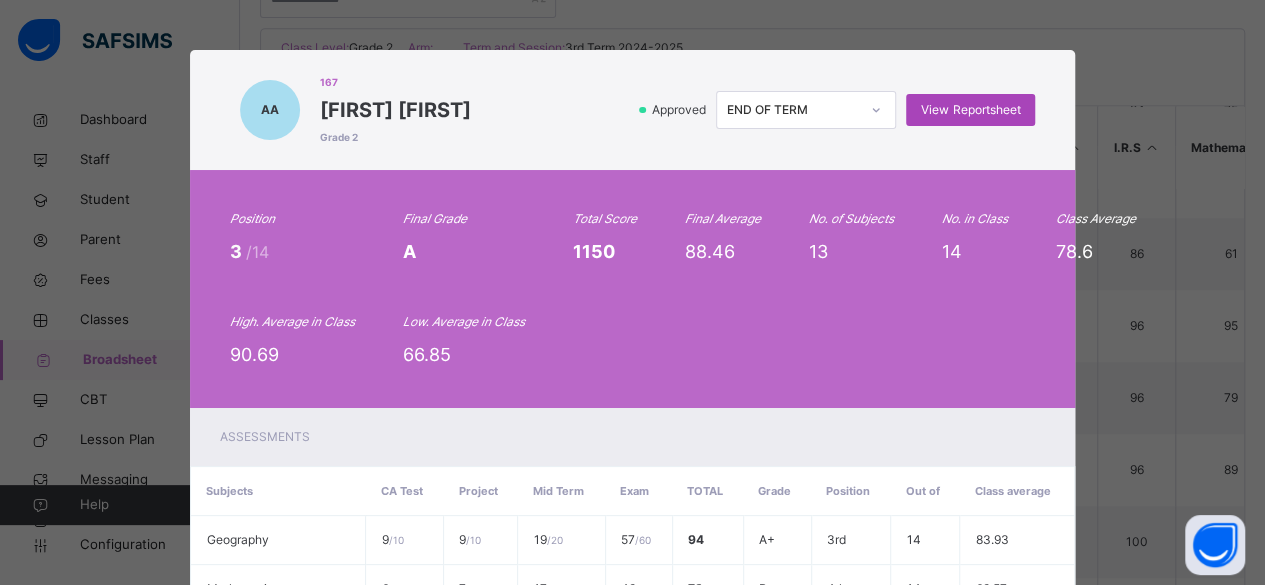 click on "View Reportsheet" at bounding box center (970, 110) 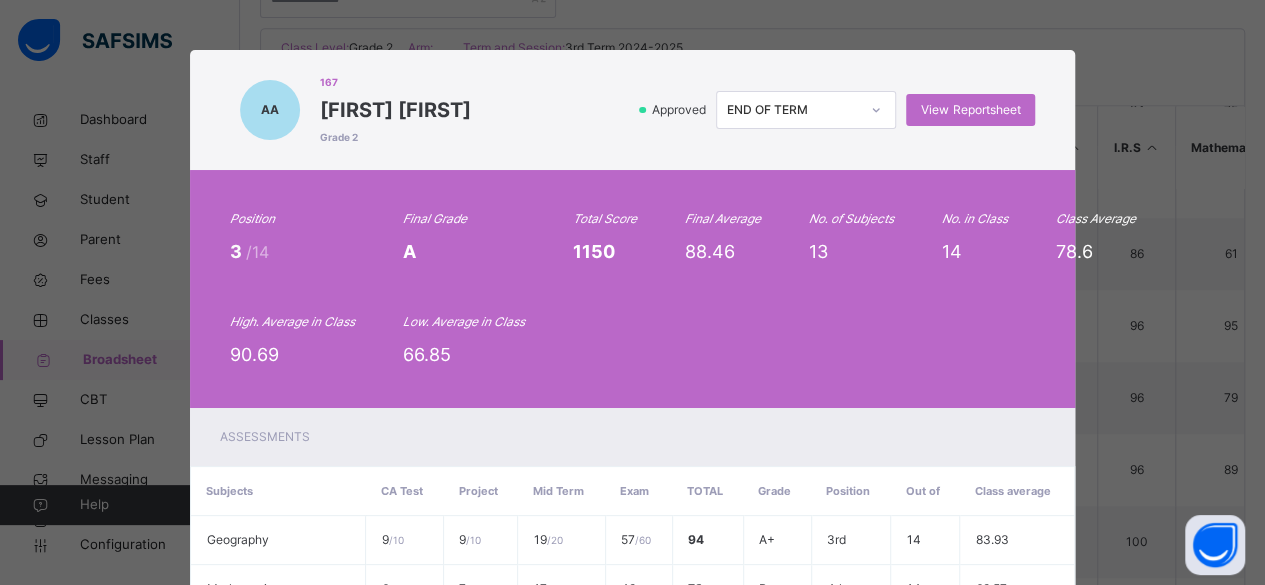click on "[INITIALS]   [NUMBER]     [FIRST]  [LAST]     Grade [NUMBER]    Approved END OF TERM View Reportsheet     Position         [NUMBER]       /[NUMBER]         Final Grade         [GRADE]         Total Score         [NUMBER]         Final Average         [NUMBER]         No. of Subjects         [NUMBER]         No. in Class         [NUMBER]         Class Average         [NUMBER]         High. Average in Class         [NUMBER]         Low. Average in Class         [NUMBER]     Assessments     Subjects       CA Test     Project     Mid Term     Exam       Total         Grade         Position         Out of         Class average       Geography     [SCORE]     [SCORE]     [SCORE]     [SCORE]     [SCORE]     [GRADE]     [ORDINAL]     [NUMBER]     [NUMBER]     Mathematics     [SCORE]     [SCORE]     [SCORE]     [SCORE]     [SCORE]     [GRADE]     [ORDINAL]     [NUMBER]     [NUMBER]     Pre-vocational     [SCORE]     [SCORE]     [SCORE]     [SCORE]     [SCORE]     [GRADE]     [ORDINAL]     [NUMBER]     [NUMBER]     English Language     [SCORE]     [SCORE]     [SCORE]     [SCORE]     [SCORE]     [GRADE]     [ORDINAL]     [NUMBER]     [NUMBER]     I.C.T     [SCORE]     [SCORE]     [SCORE]     [SCORE]     /" at bounding box center (632, 292) 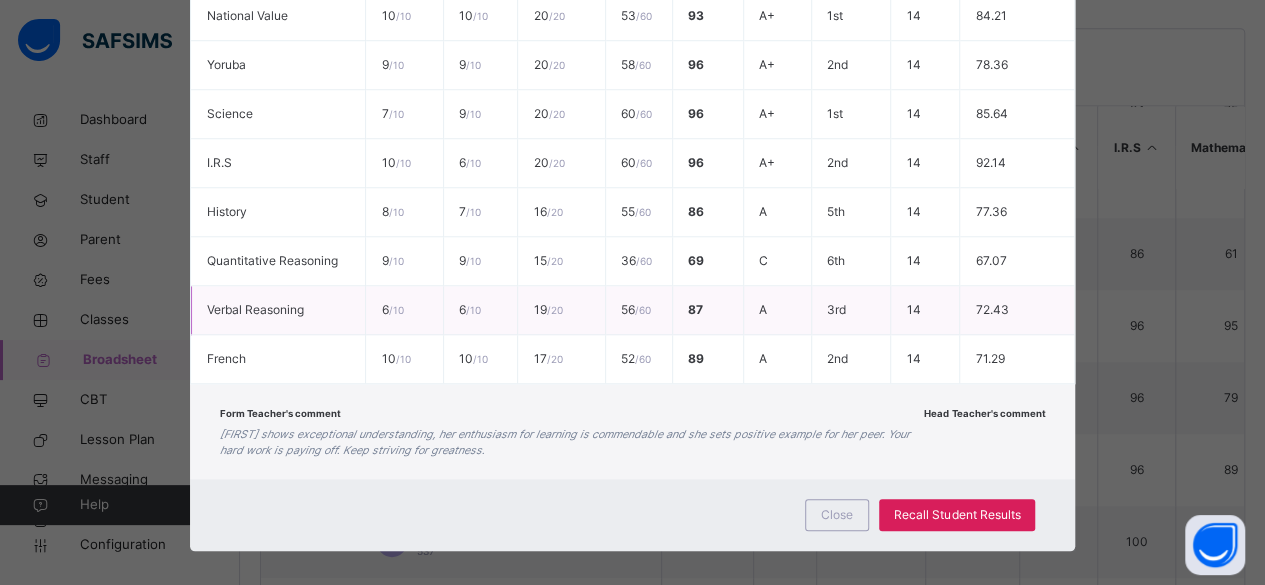 scroll, scrollTop: 776, scrollLeft: 0, axis: vertical 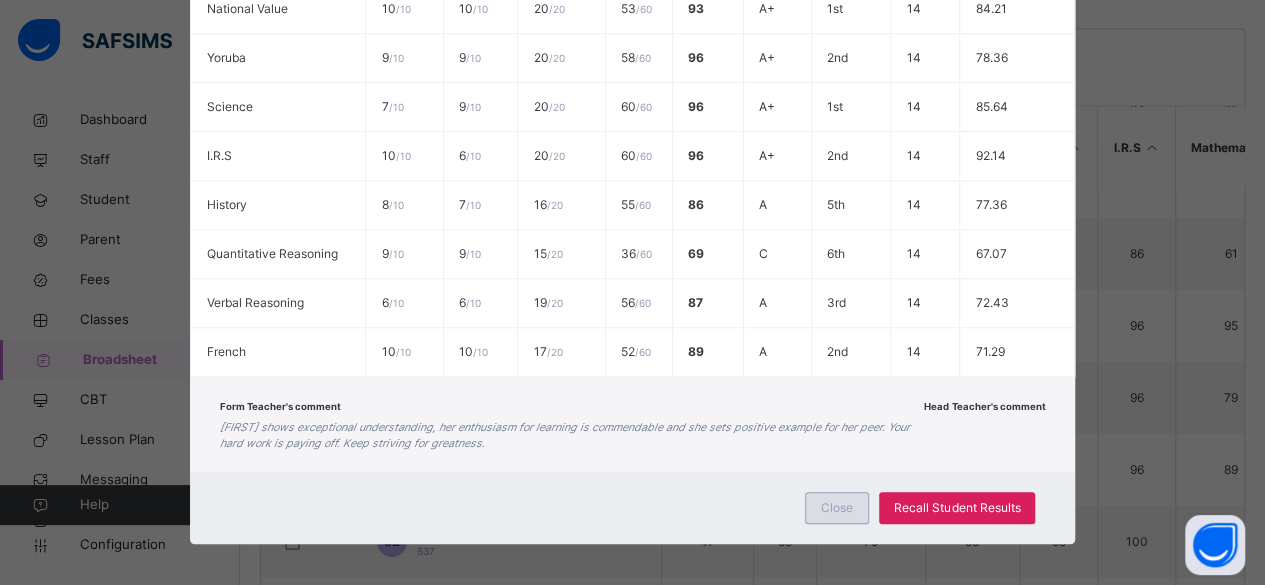 click on "Close" at bounding box center (837, 508) 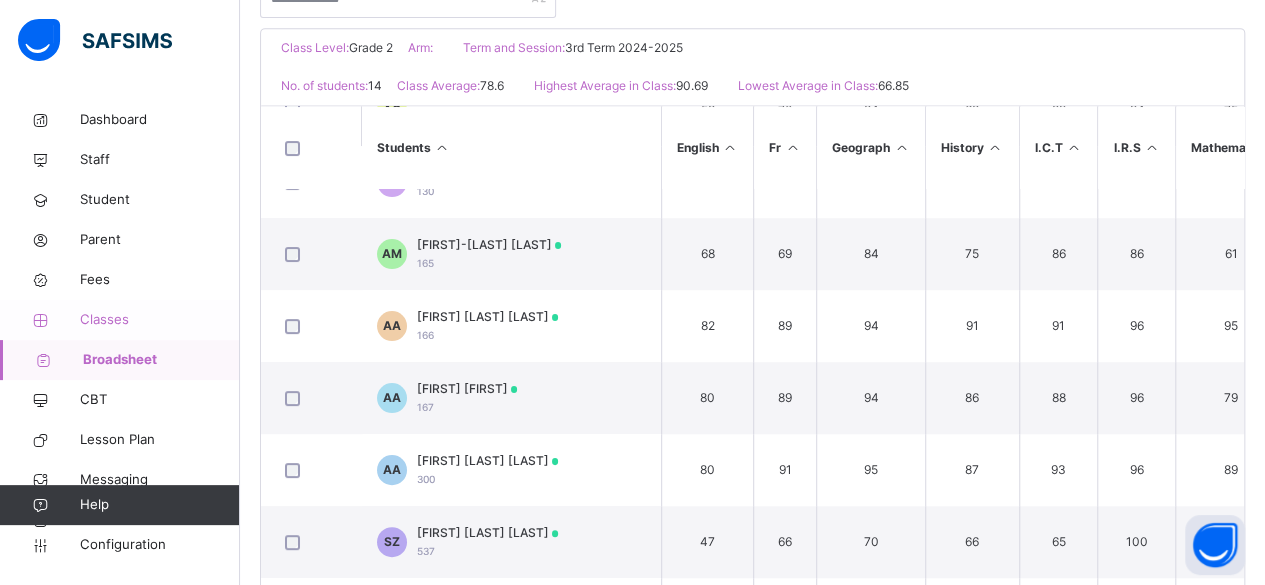 click on "Classes" at bounding box center [160, 320] 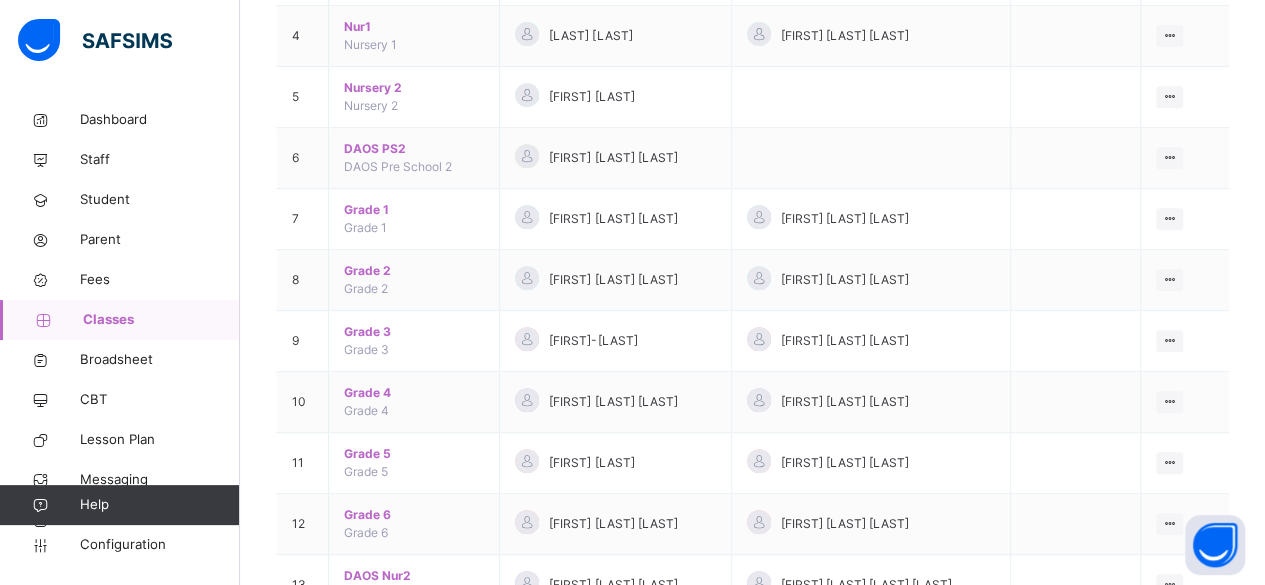 scroll, scrollTop: 416, scrollLeft: 0, axis: vertical 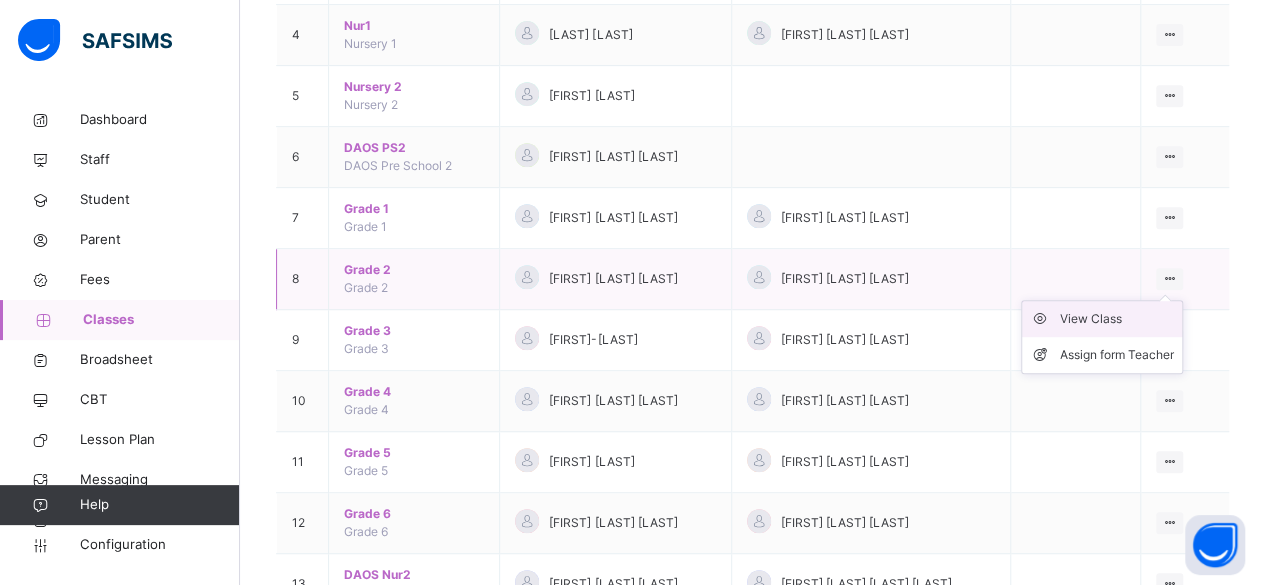 click on "View Class" at bounding box center [1117, 319] 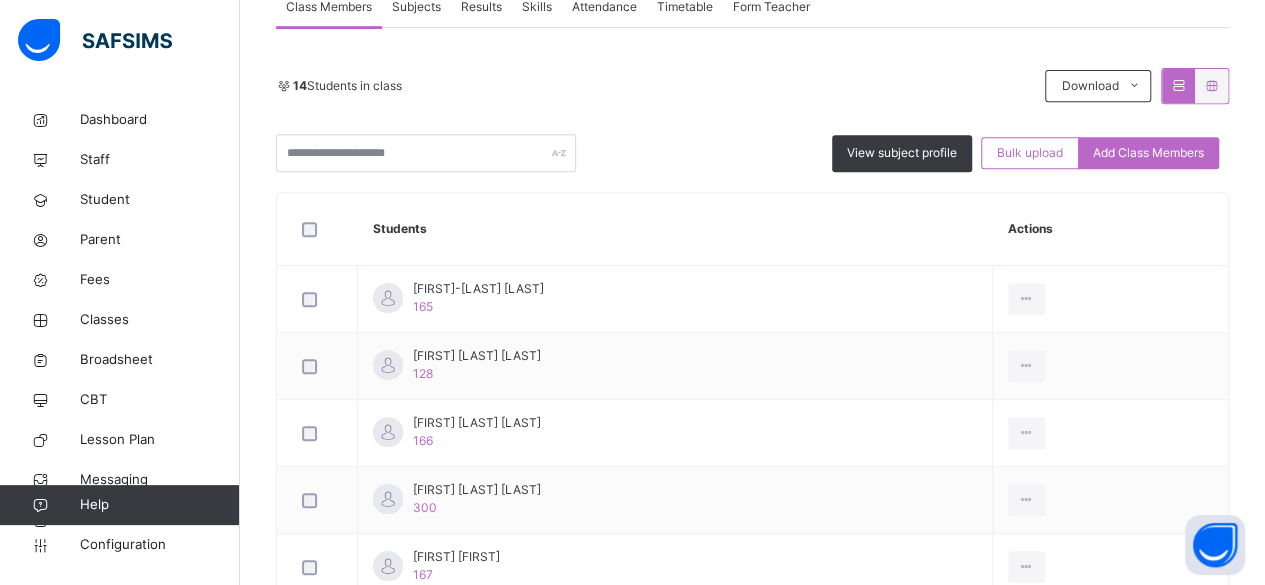 scroll, scrollTop: 434, scrollLeft: 0, axis: vertical 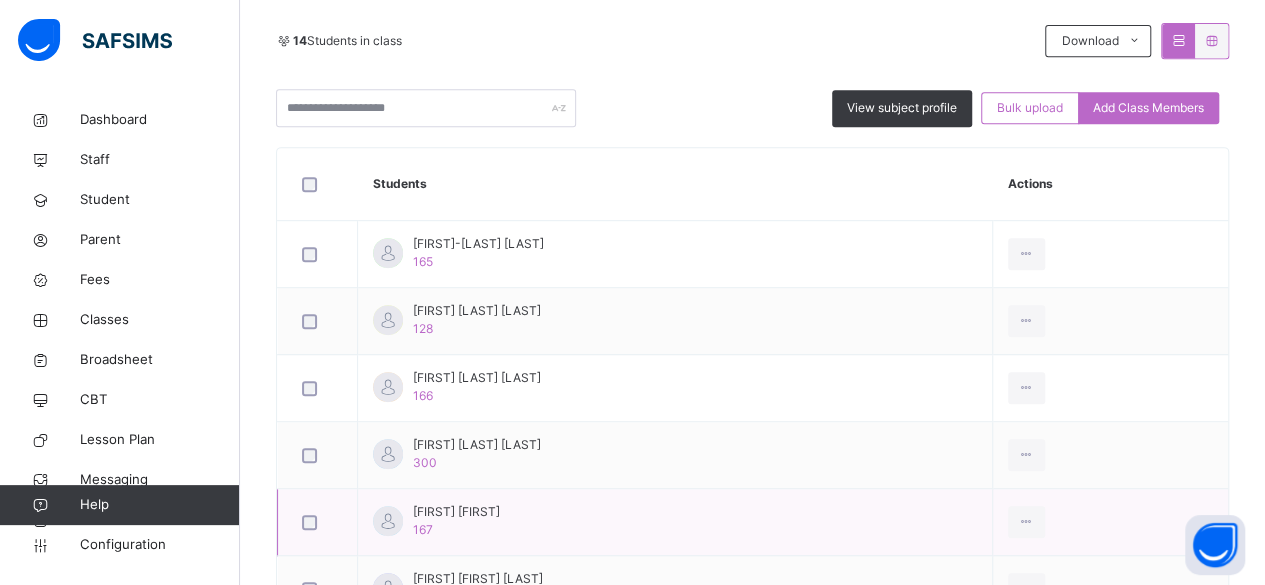 click on "[FIRST]  [LAST] [NUMBER]" at bounding box center [675, 522] 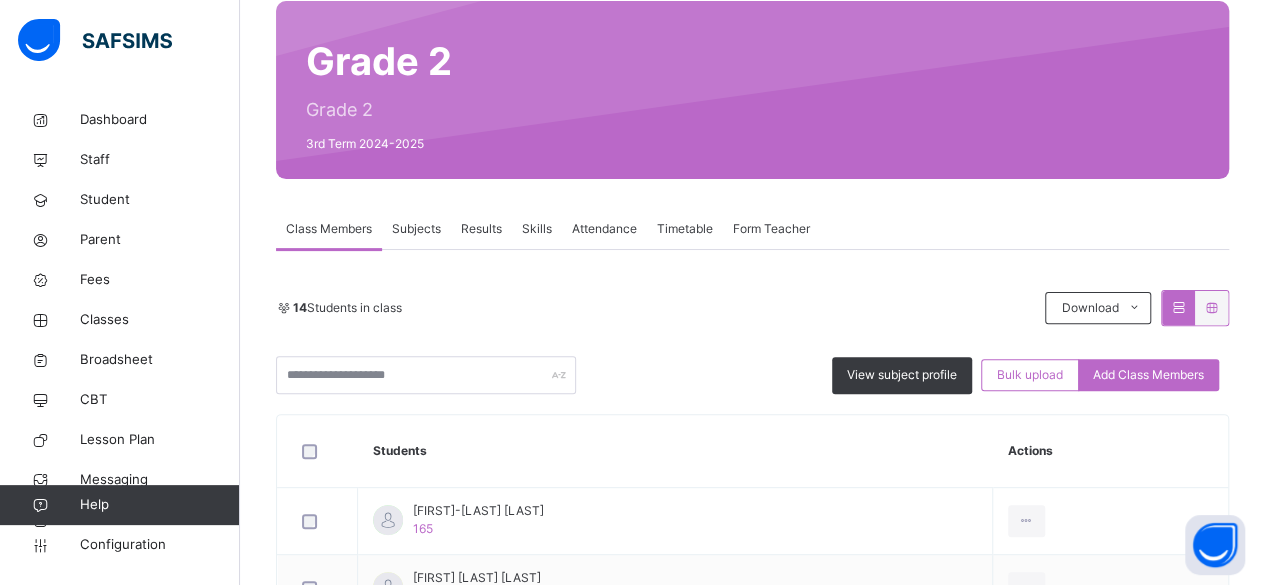 scroll, scrollTop: 166, scrollLeft: 0, axis: vertical 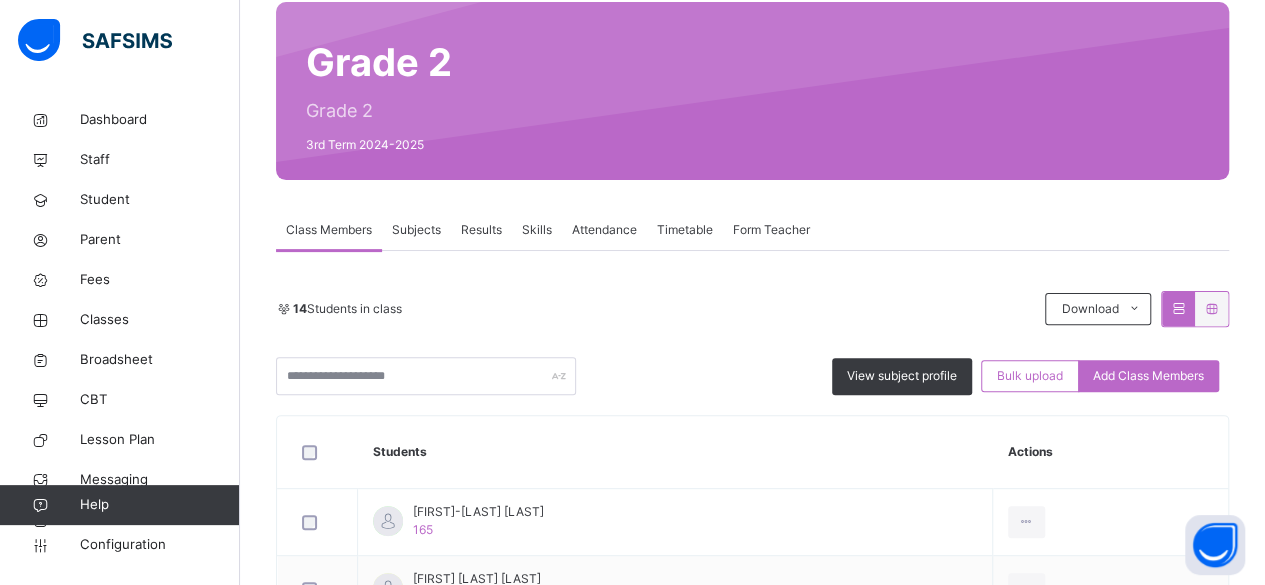 click on "Results" at bounding box center [481, 230] 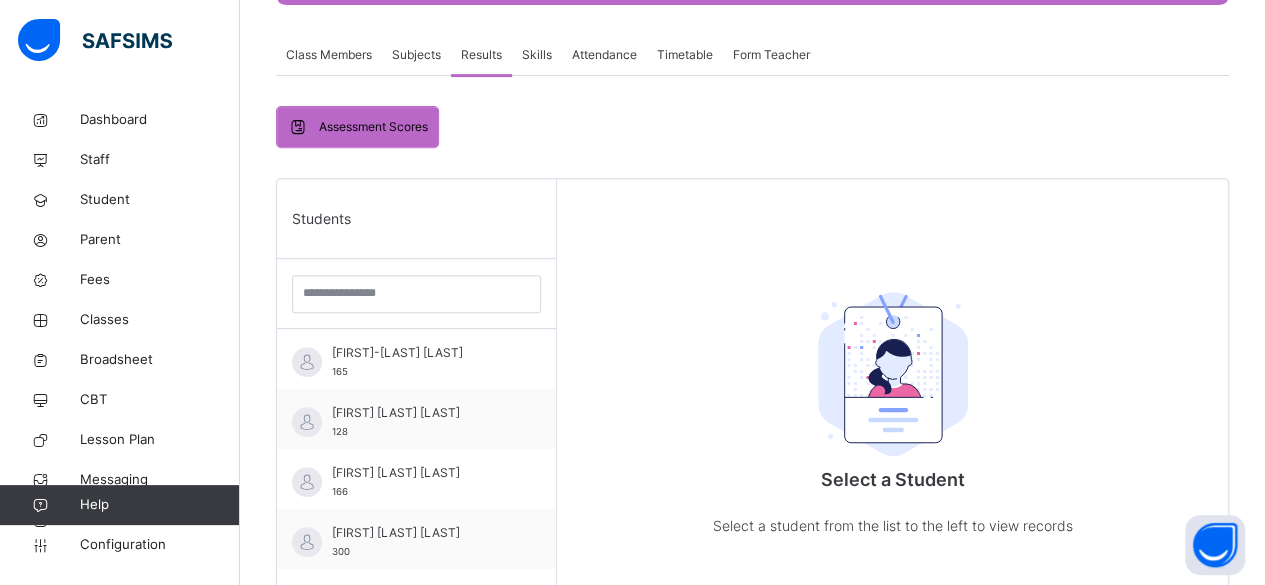 scroll, scrollTop: 342, scrollLeft: 0, axis: vertical 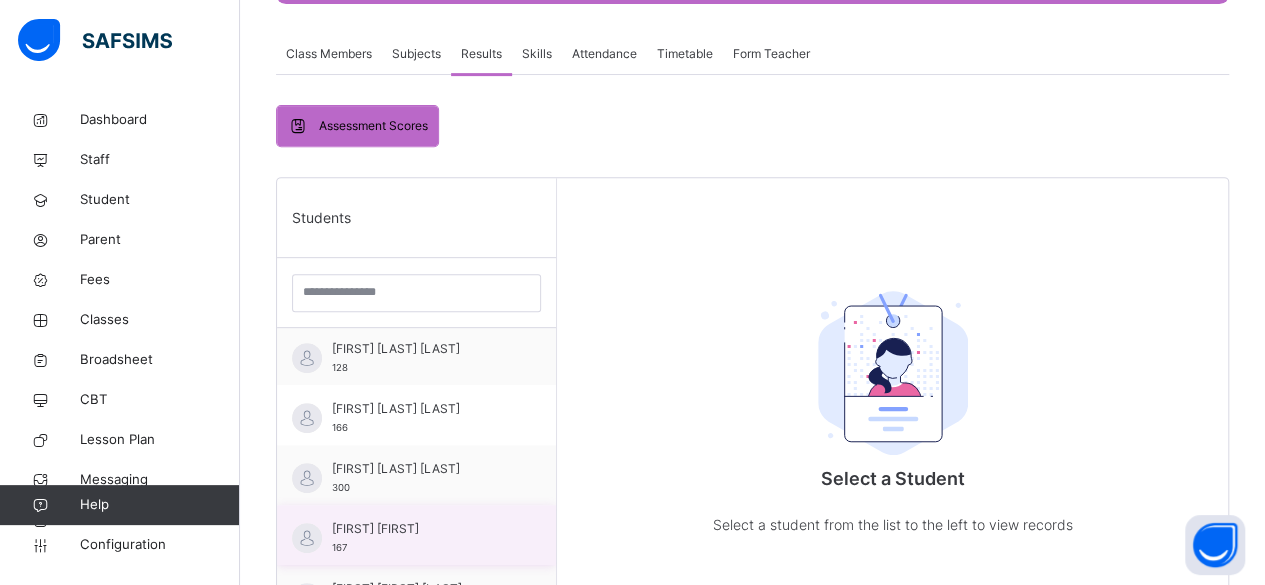 click on "[FIRST] [FIRST]" at bounding box center [421, 529] 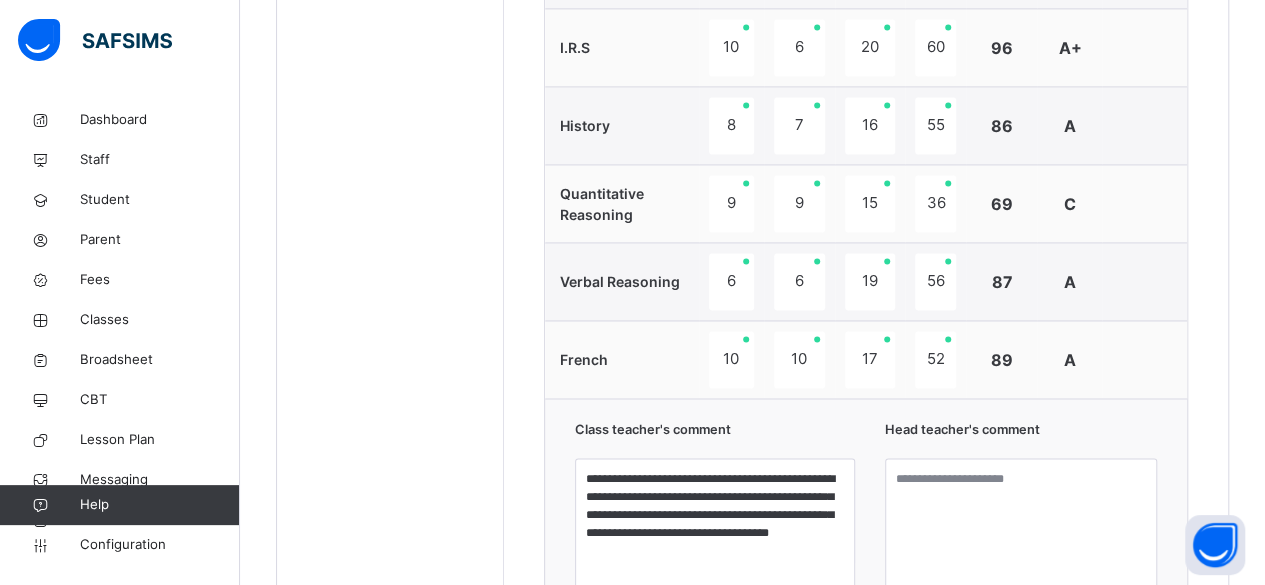 scroll, scrollTop: 1472, scrollLeft: 0, axis: vertical 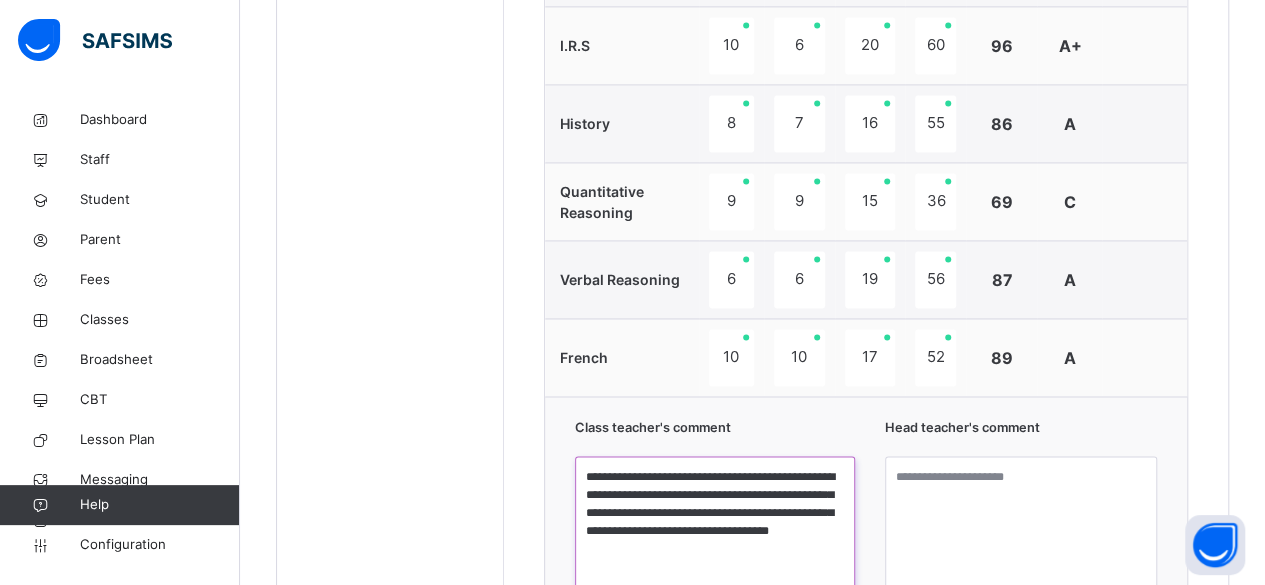 click on "**********" at bounding box center [715, 531] 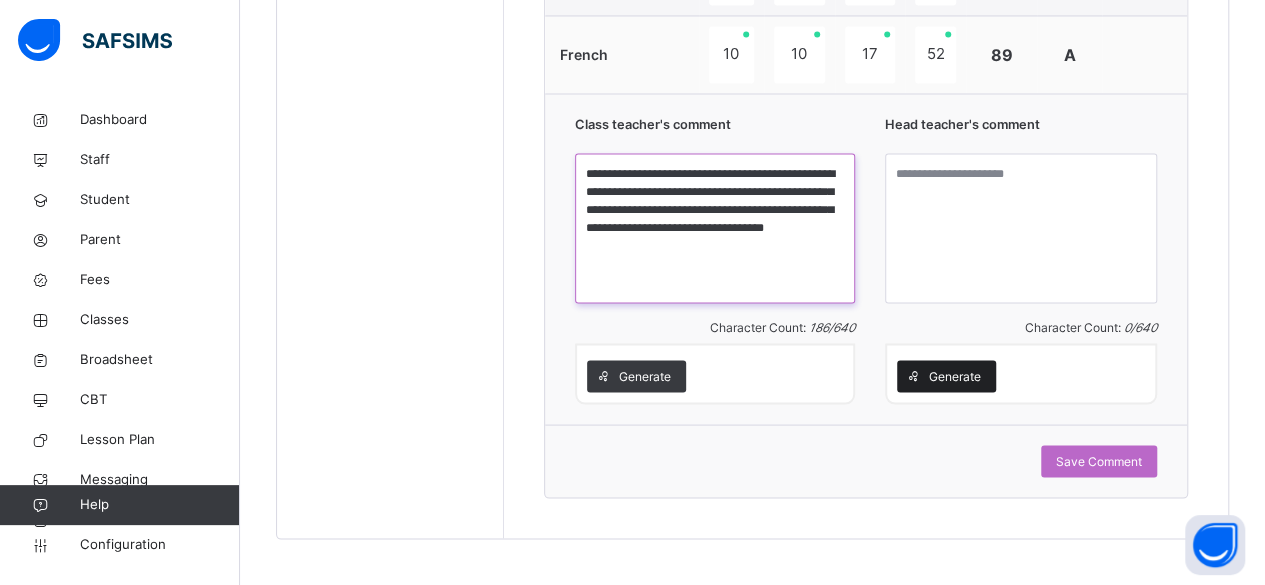 scroll, scrollTop: 1780, scrollLeft: 0, axis: vertical 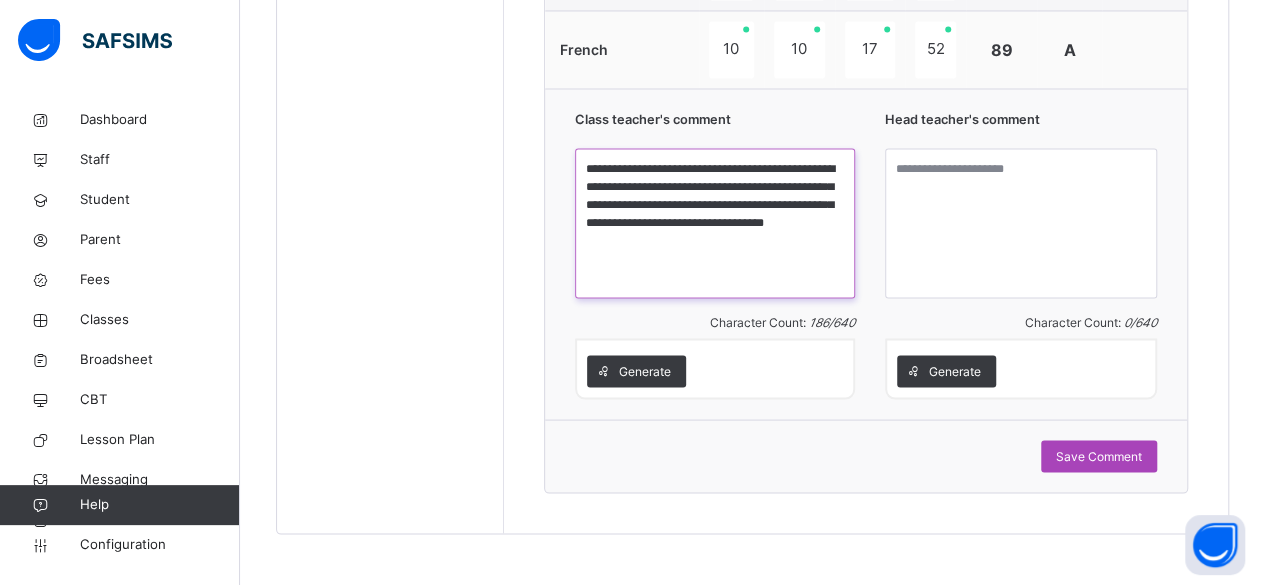 type on "**********" 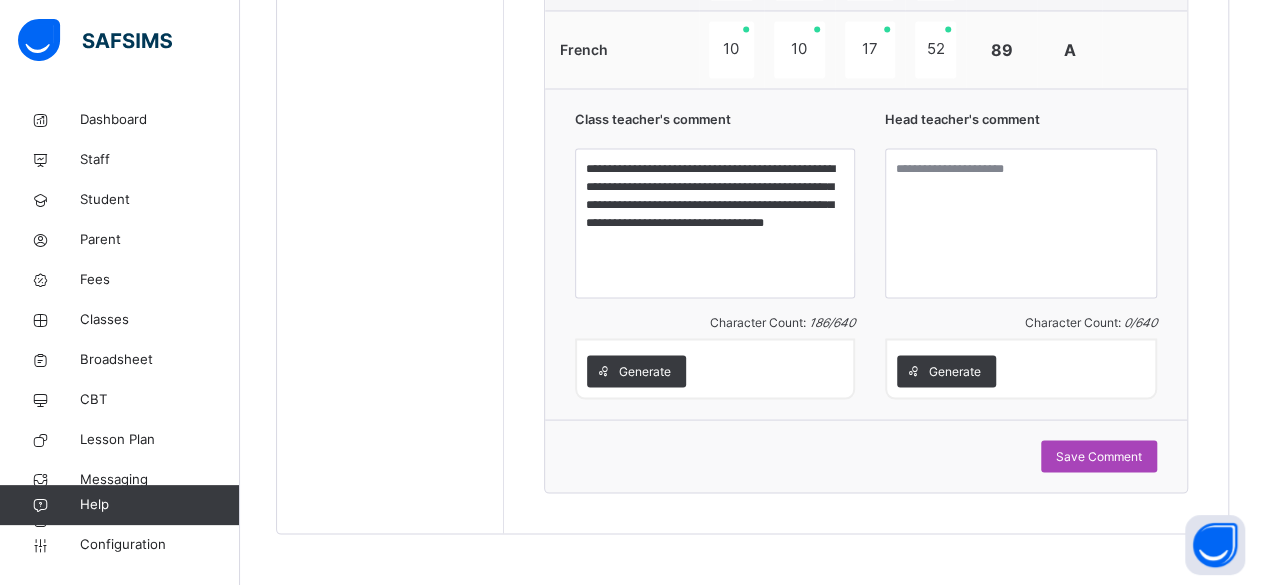 click on "Save Comment" at bounding box center (1099, 456) 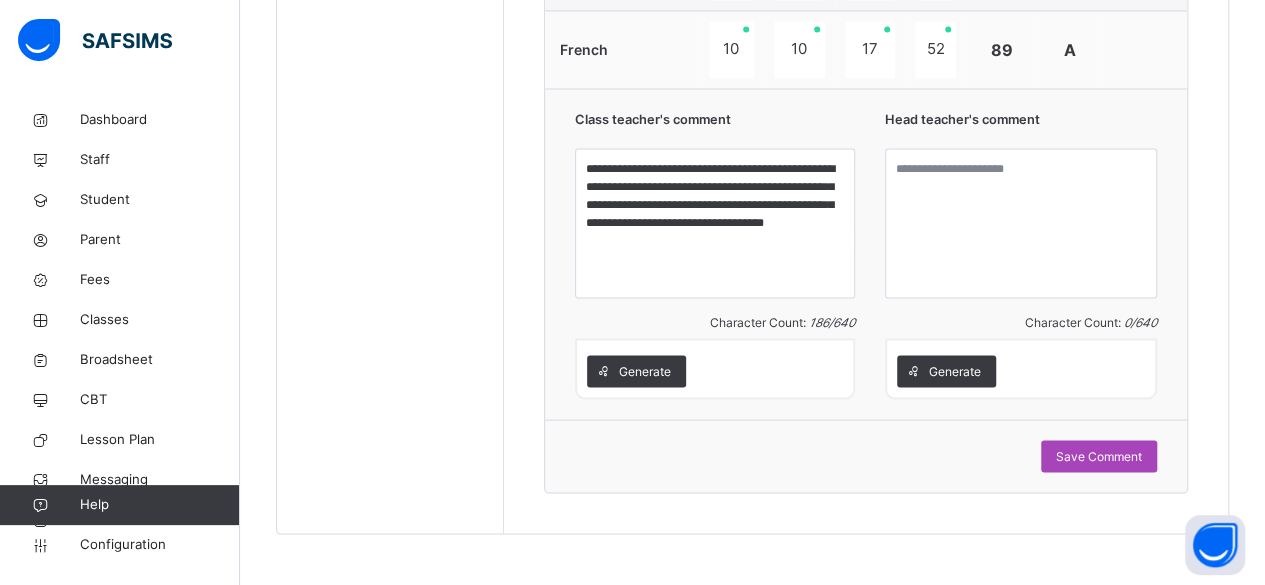 click on "Save Comment" at bounding box center [1099, 456] 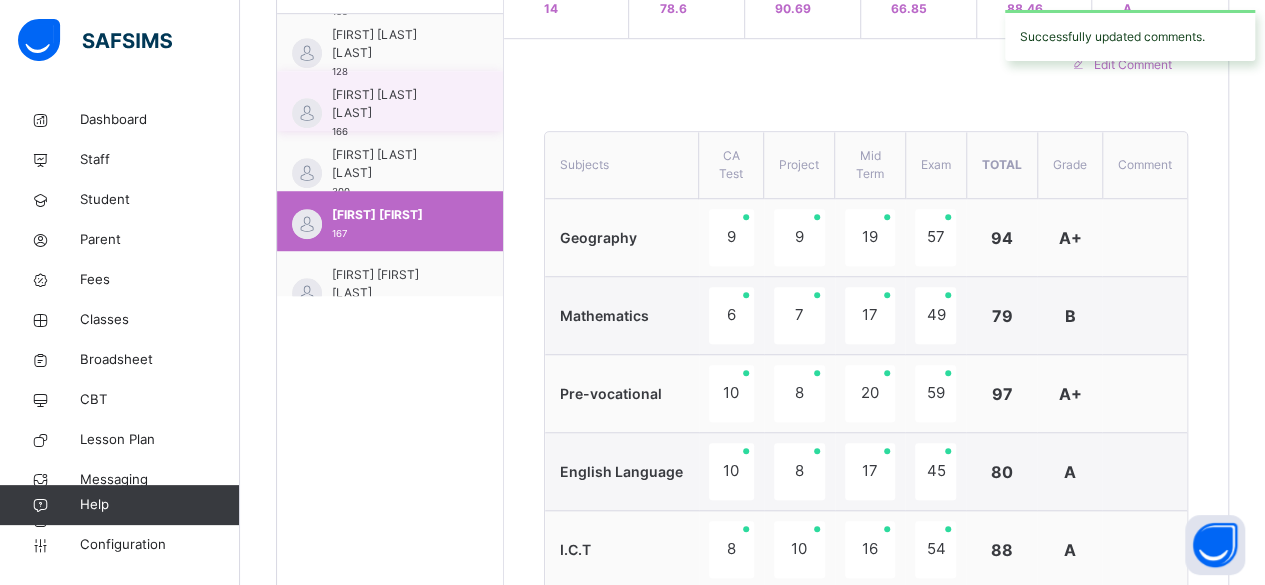 scroll, scrollTop: 640, scrollLeft: 0, axis: vertical 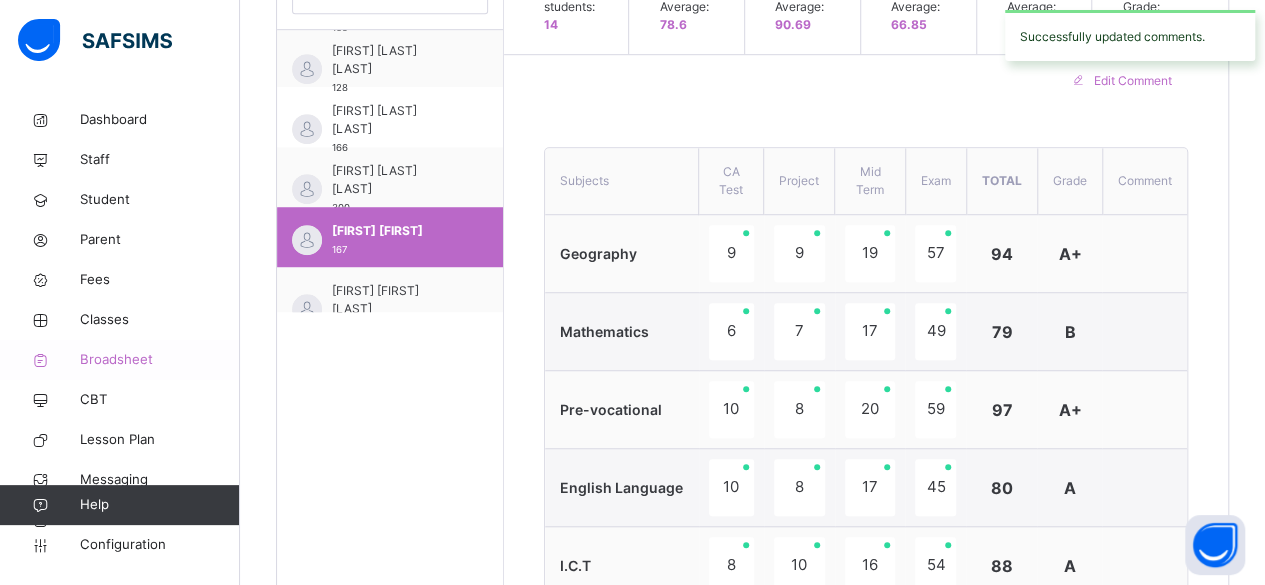 click on "Broadsheet" at bounding box center [160, 360] 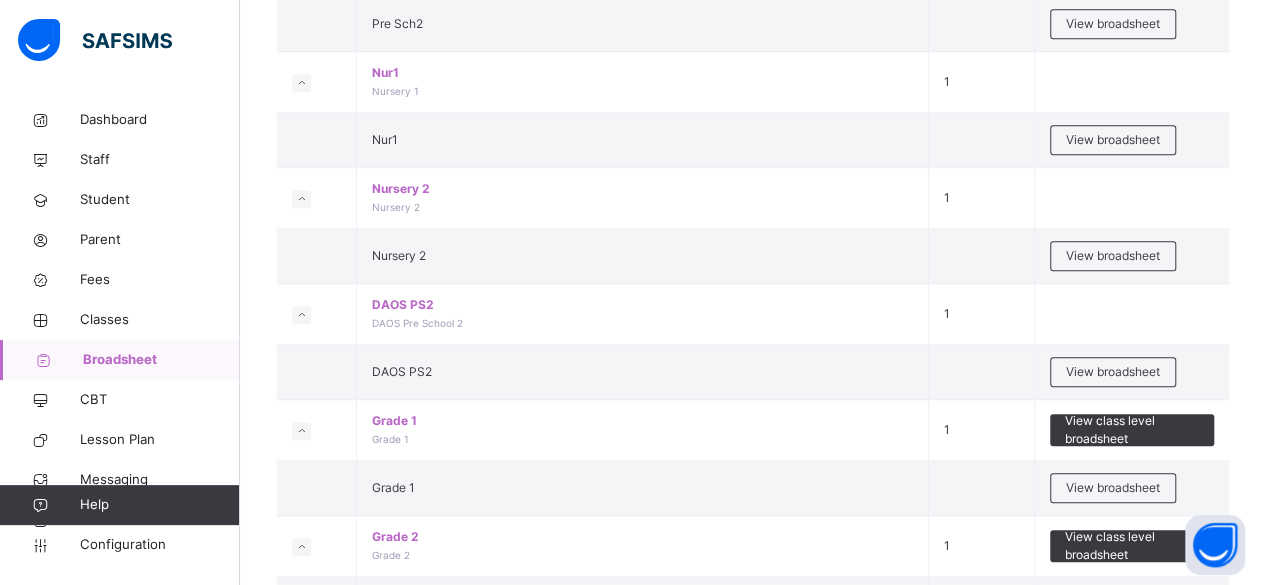 scroll, scrollTop: 678, scrollLeft: 0, axis: vertical 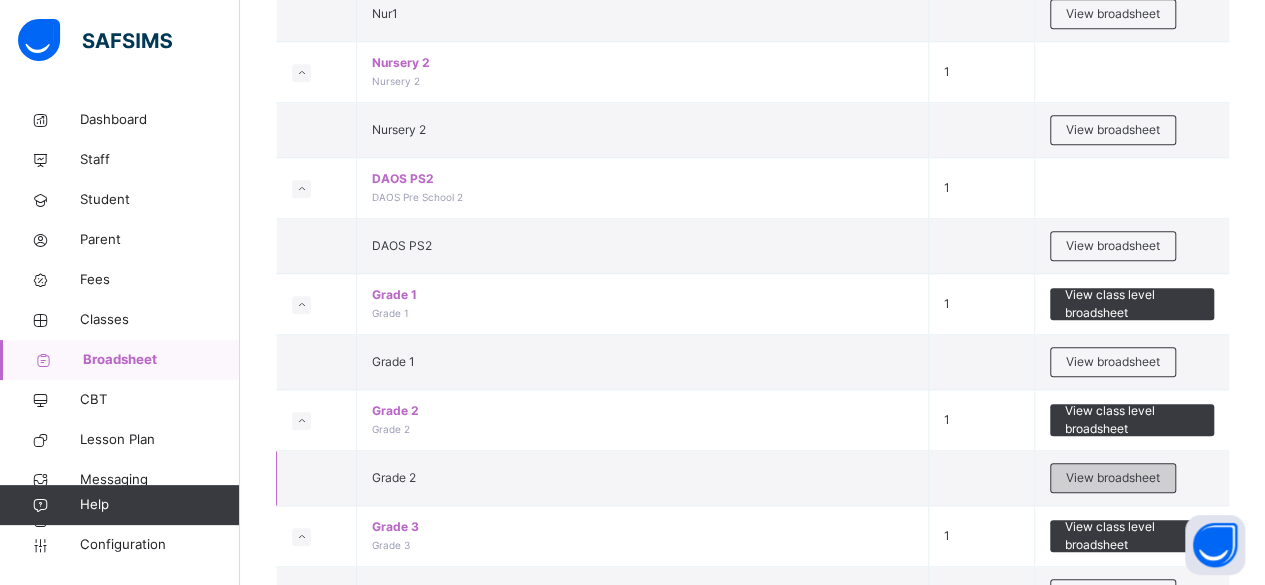 click on "View broadsheet" at bounding box center (1113, 478) 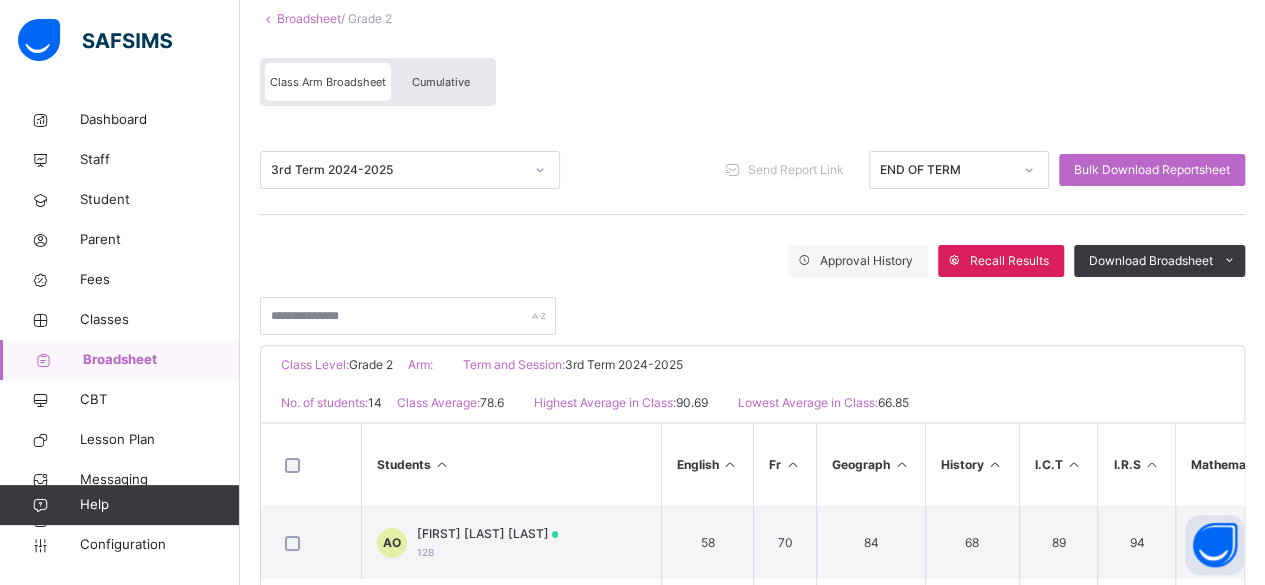 scroll, scrollTop: 141, scrollLeft: 0, axis: vertical 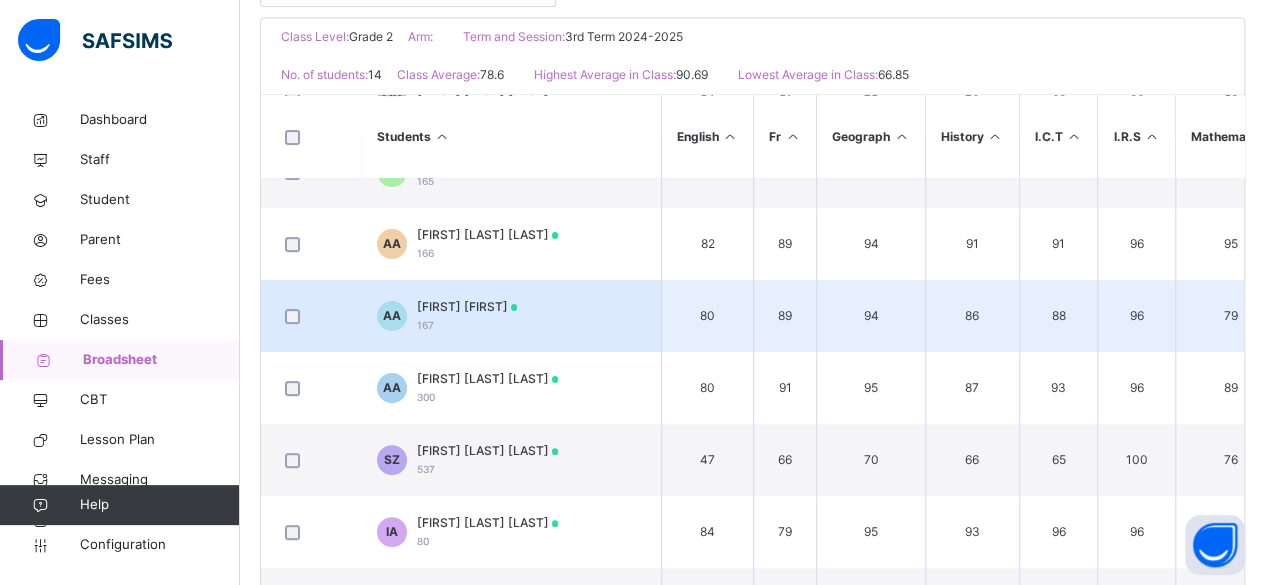 click on "[INITIALS] [FIRST]  [LAST]   [NUMBER]" at bounding box center [511, 316] 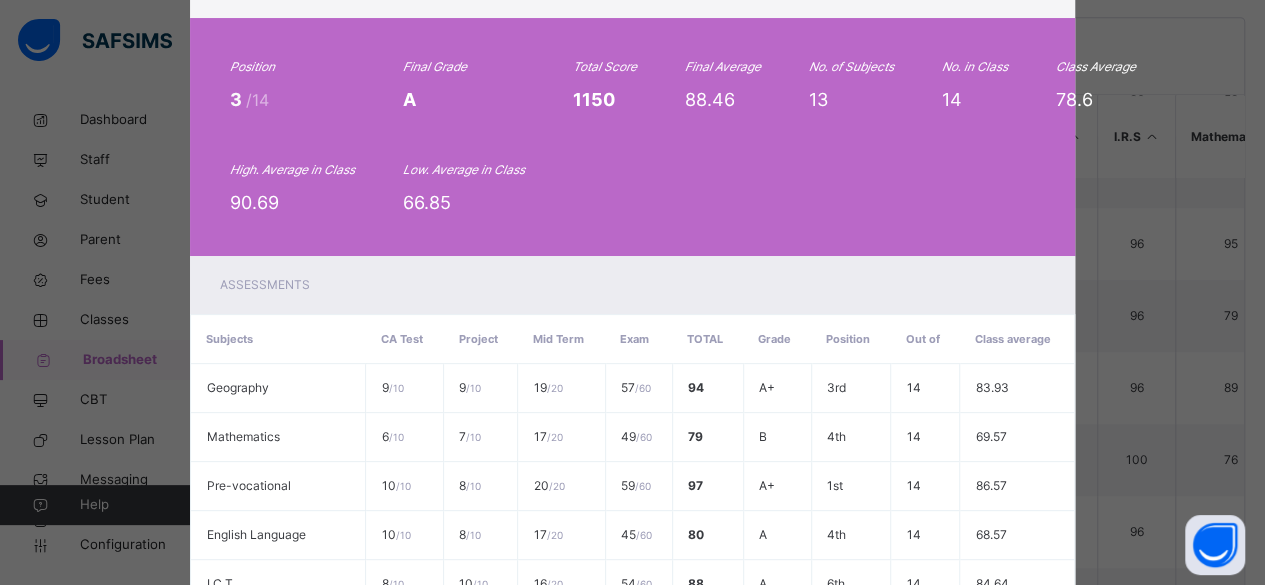 scroll, scrollTop: 0, scrollLeft: 0, axis: both 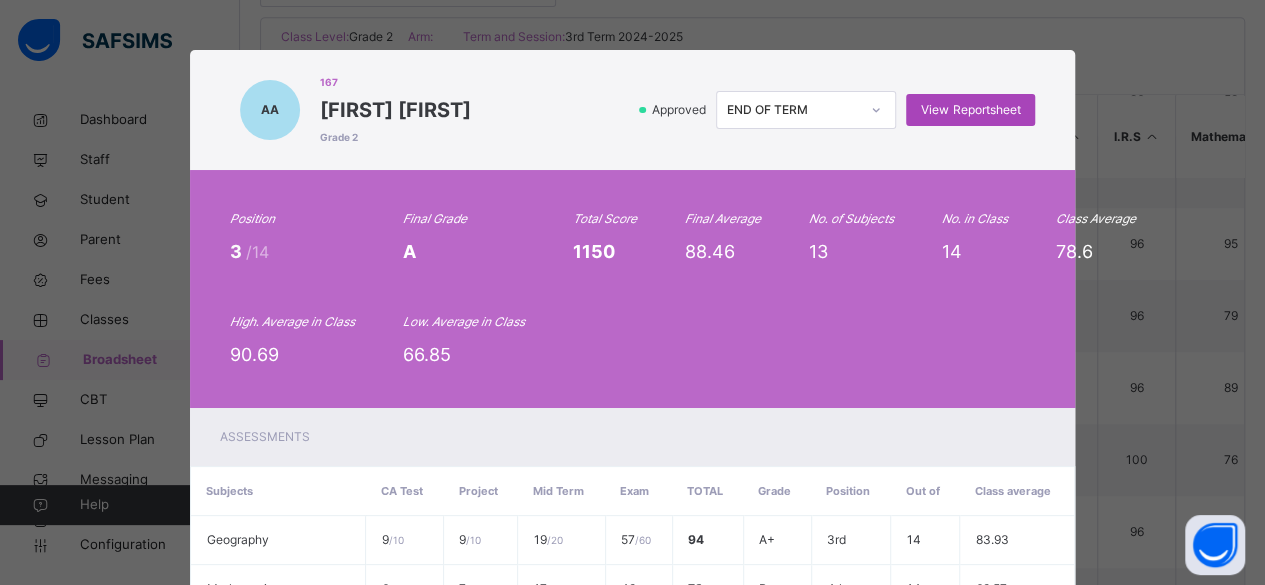 click on "View Reportsheet" at bounding box center [970, 110] 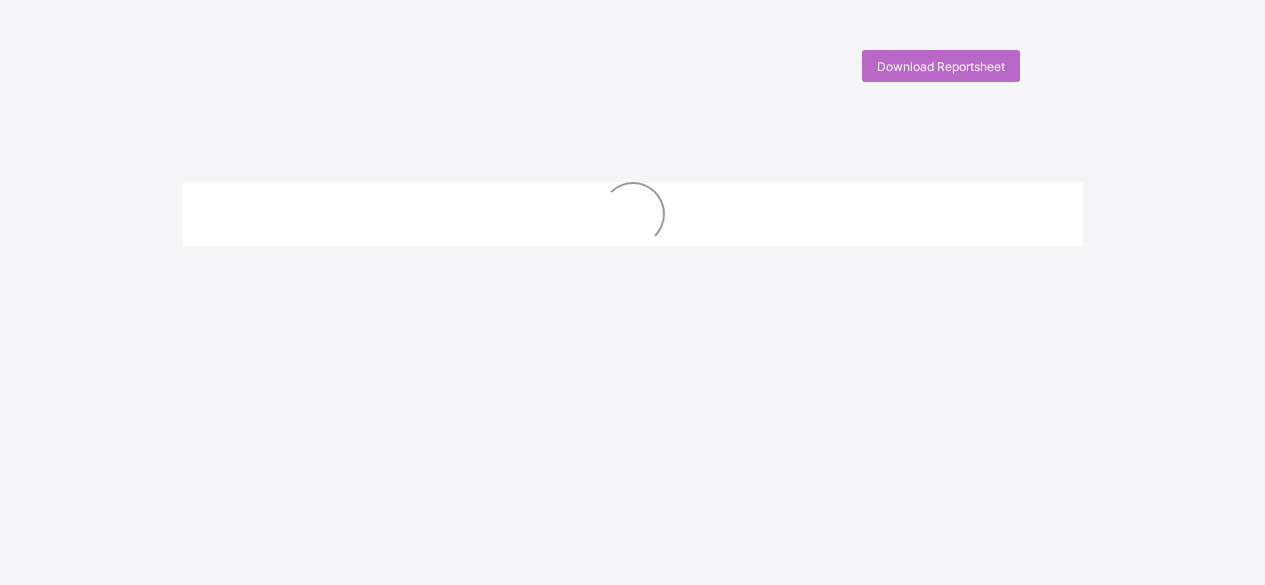 scroll, scrollTop: 0, scrollLeft: 0, axis: both 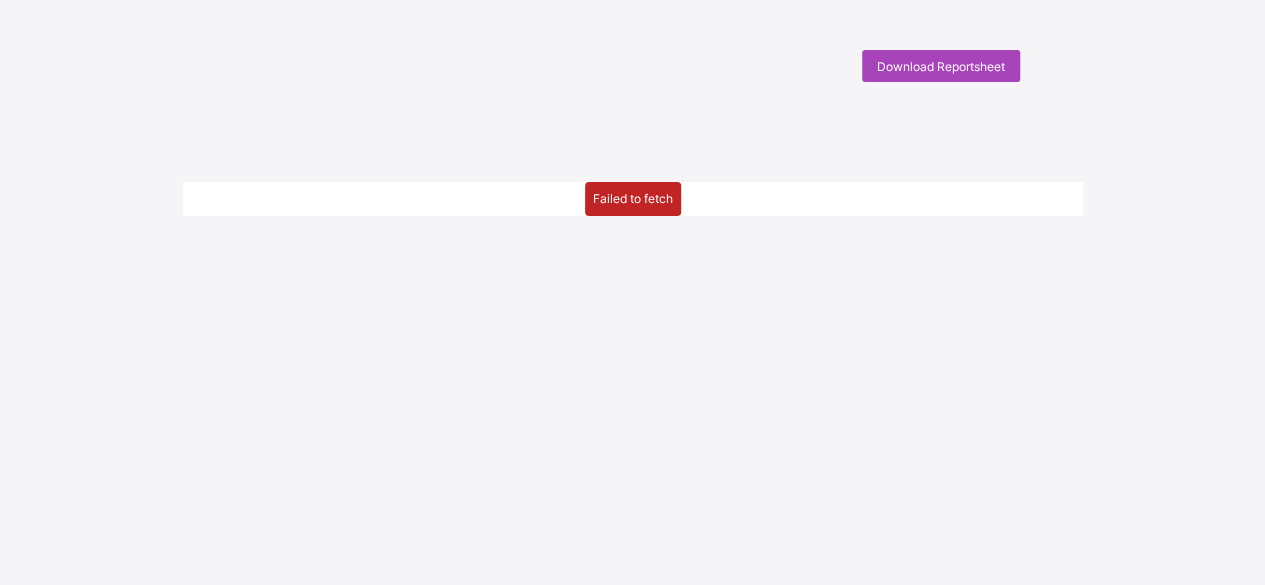 click on "Download Reportsheet" at bounding box center (941, 66) 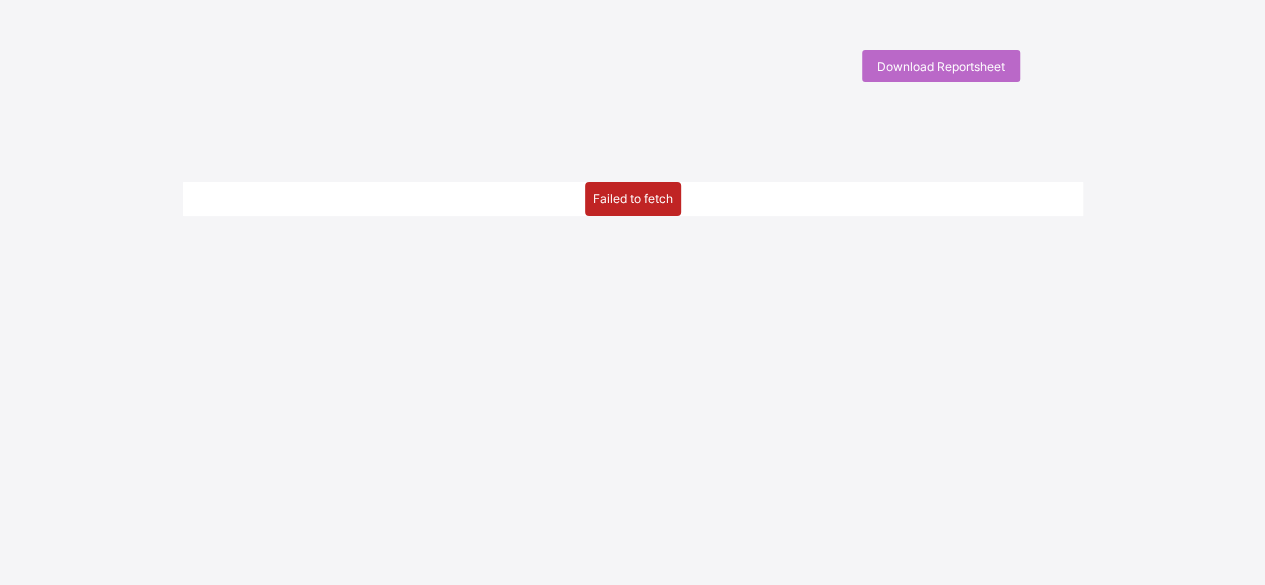 click on "Download Reportsheet Failed to fetch New Update Available Hello there, You can install SAFSIMS on your device for easier access. Dismiss Update app" at bounding box center [632, 342] 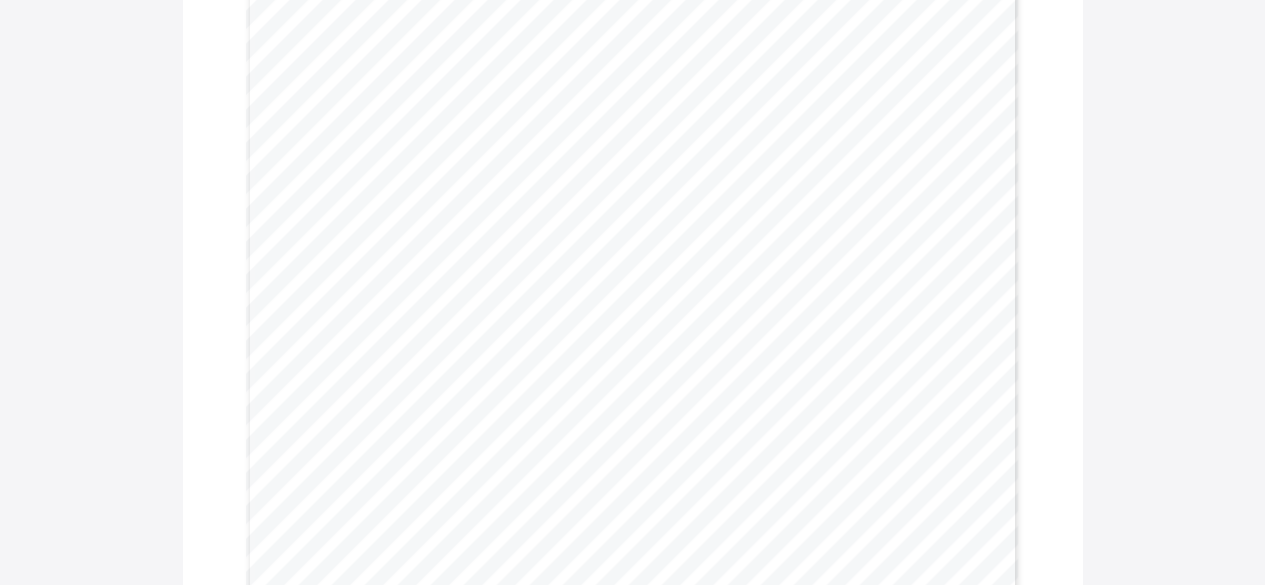 scroll, scrollTop: 613, scrollLeft: 0, axis: vertical 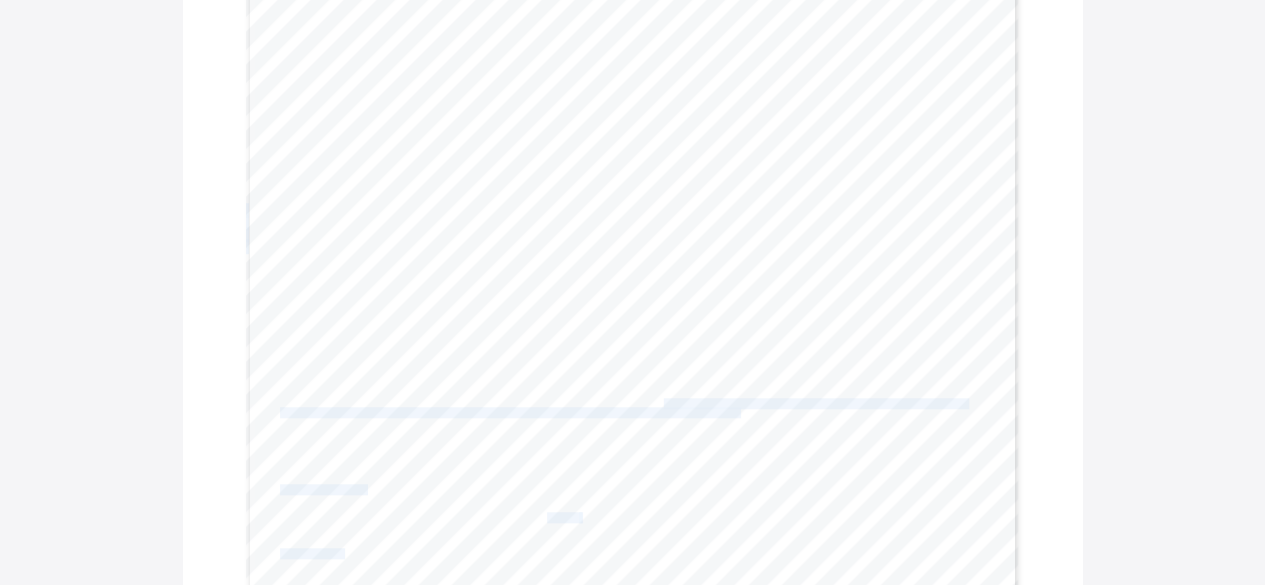 drag, startPoint x: 683, startPoint y: 393, endPoint x: 683, endPoint y: 405, distance: 12 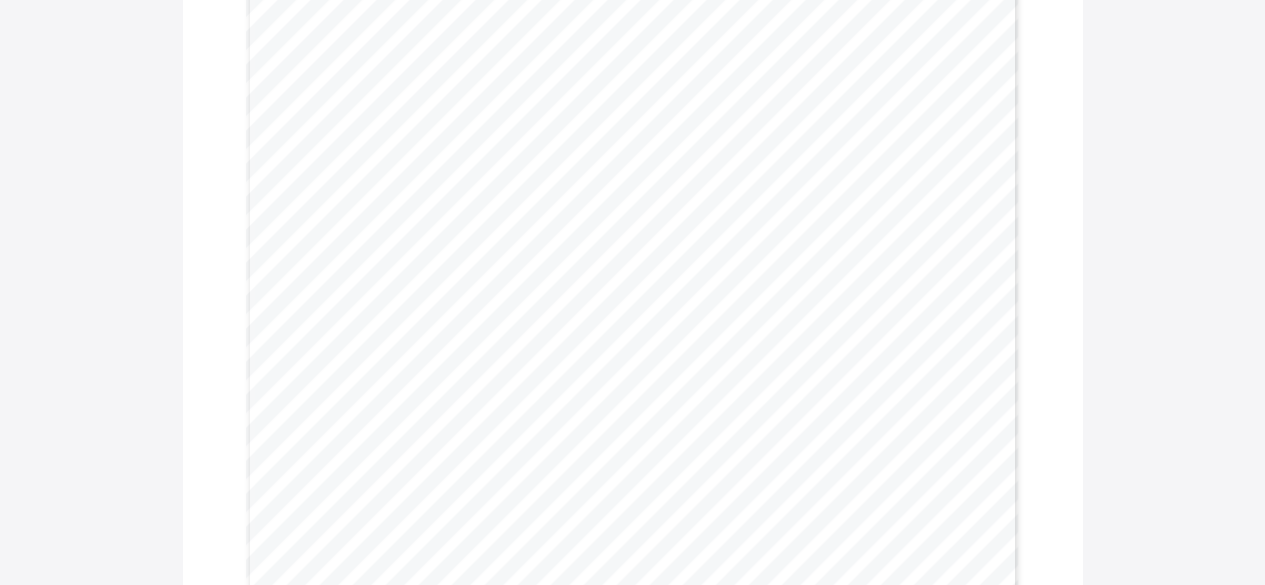 click on "[FIRST] shows exceptional understanding, her enthusiasm for learning is commendable and she sets" at bounding box center (702, 404) 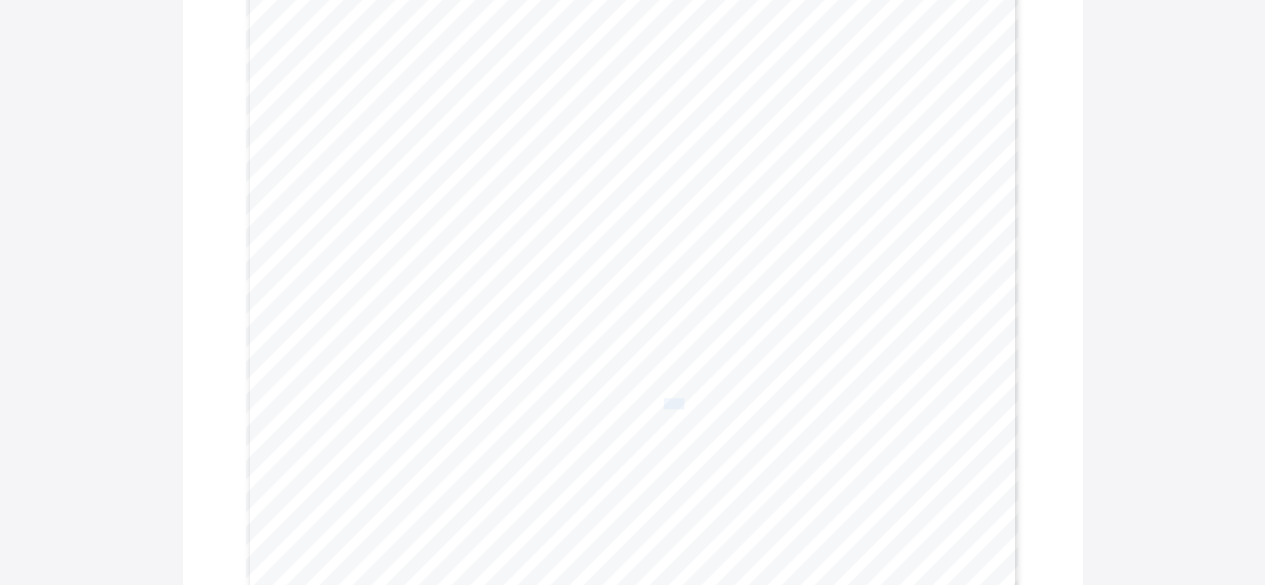 click on "[FIRST] shows exceptional understanding, her enthusiasm for learning is commendable and she sets" at bounding box center (702, 404) 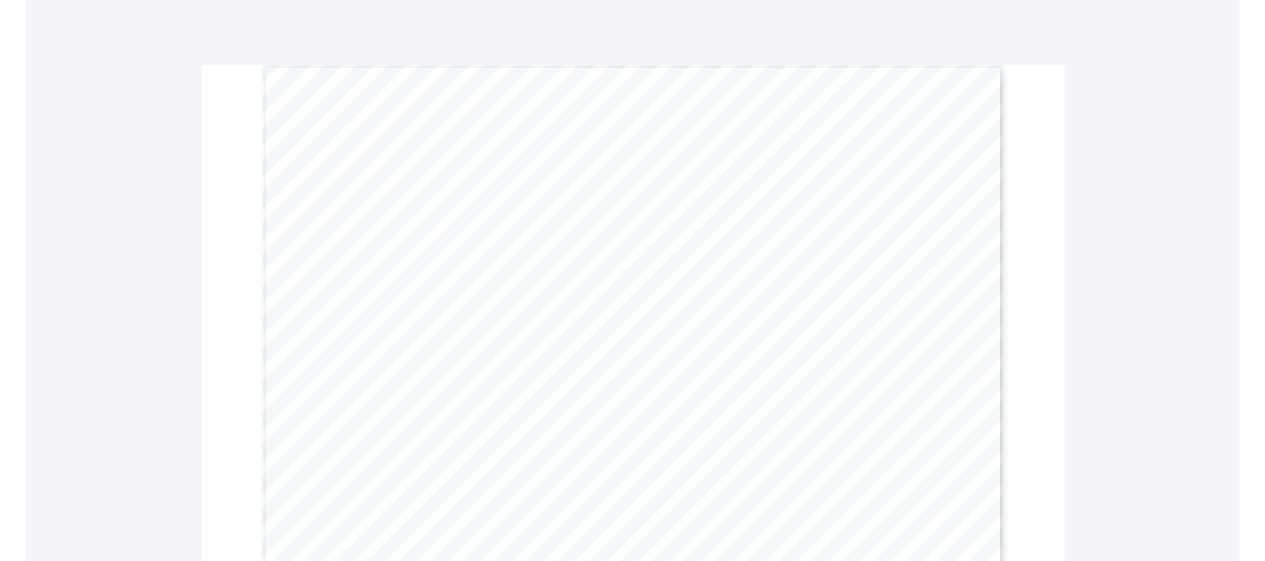 scroll, scrollTop: 0, scrollLeft: 0, axis: both 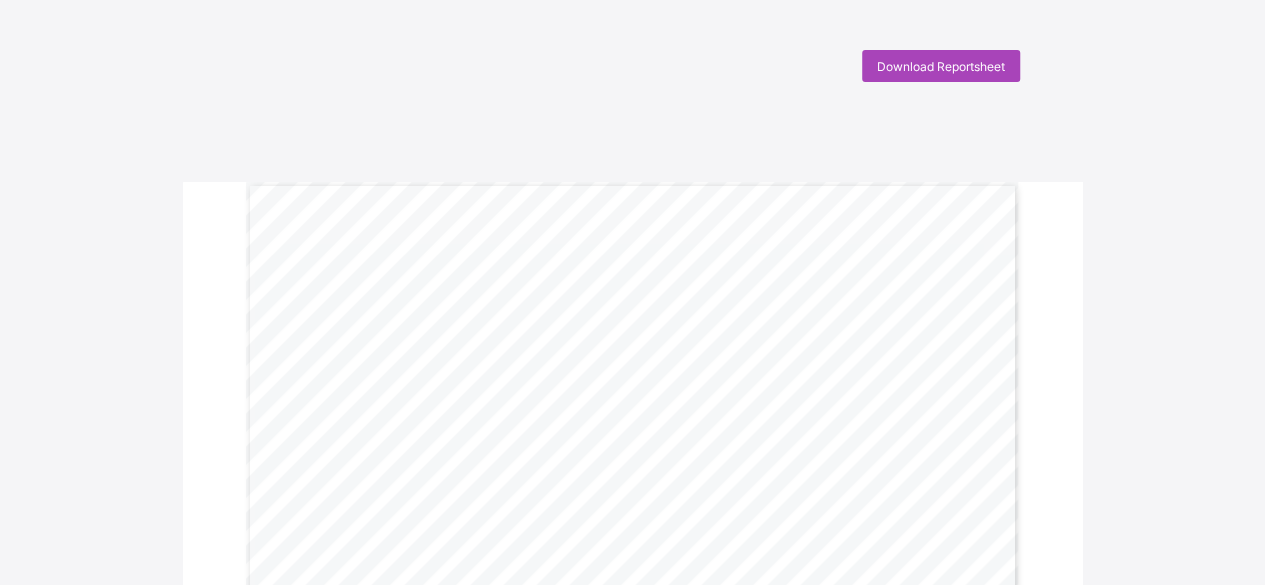 click on "Download Reportsheet" at bounding box center (941, 66) 